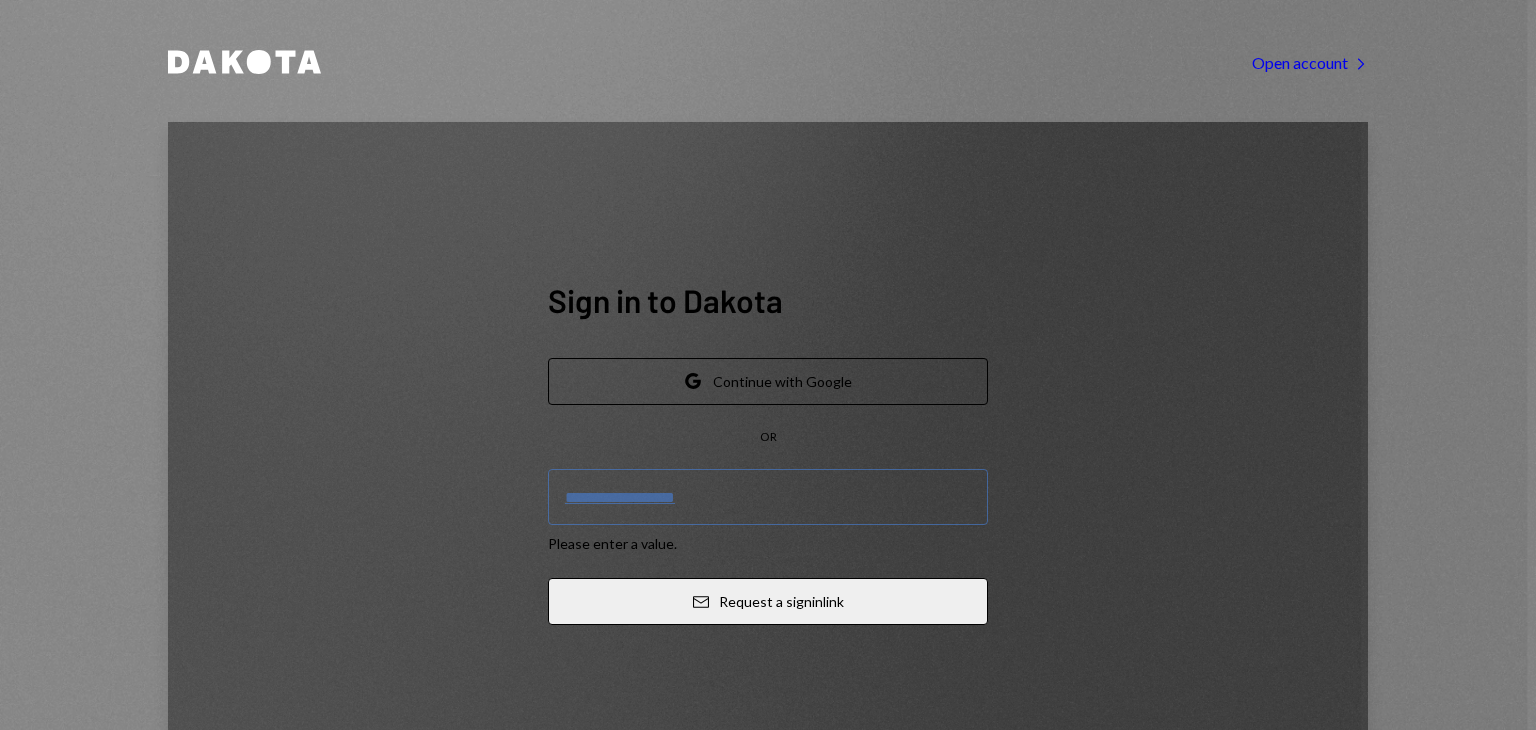 scroll, scrollTop: 0, scrollLeft: 0, axis: both 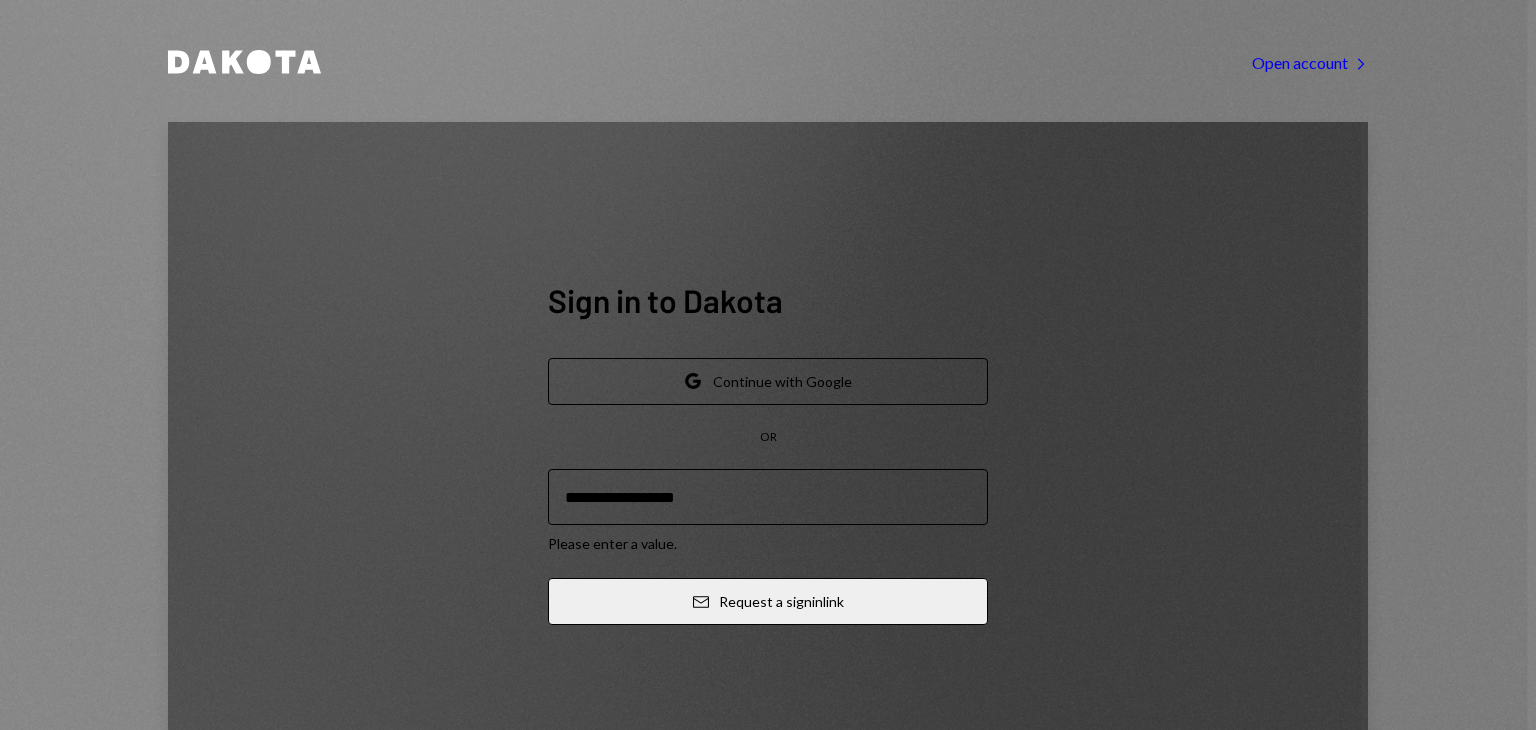 click at bounding box center [768, 497] 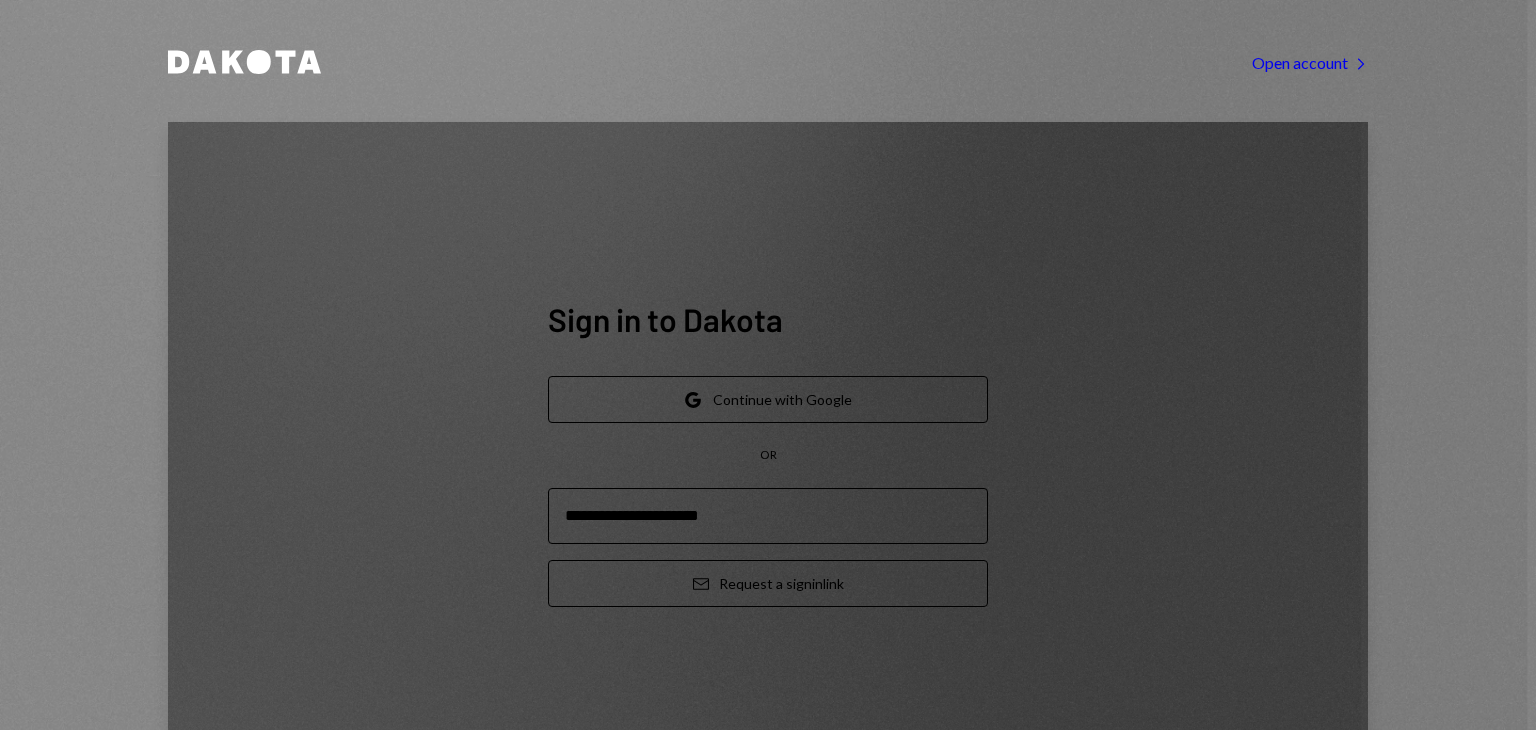type on "**********" 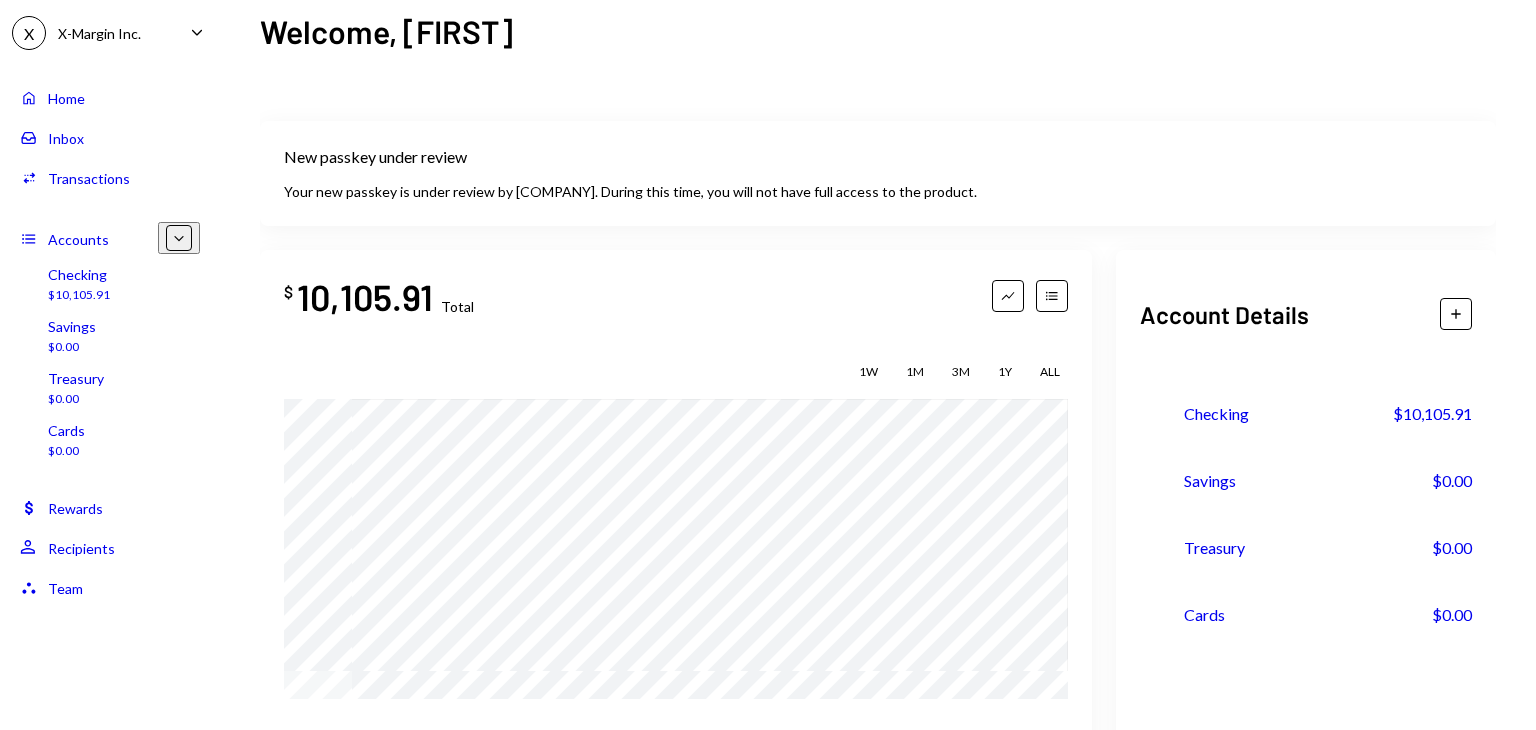 click on "Caret Down" at bounding box center (197, 32) 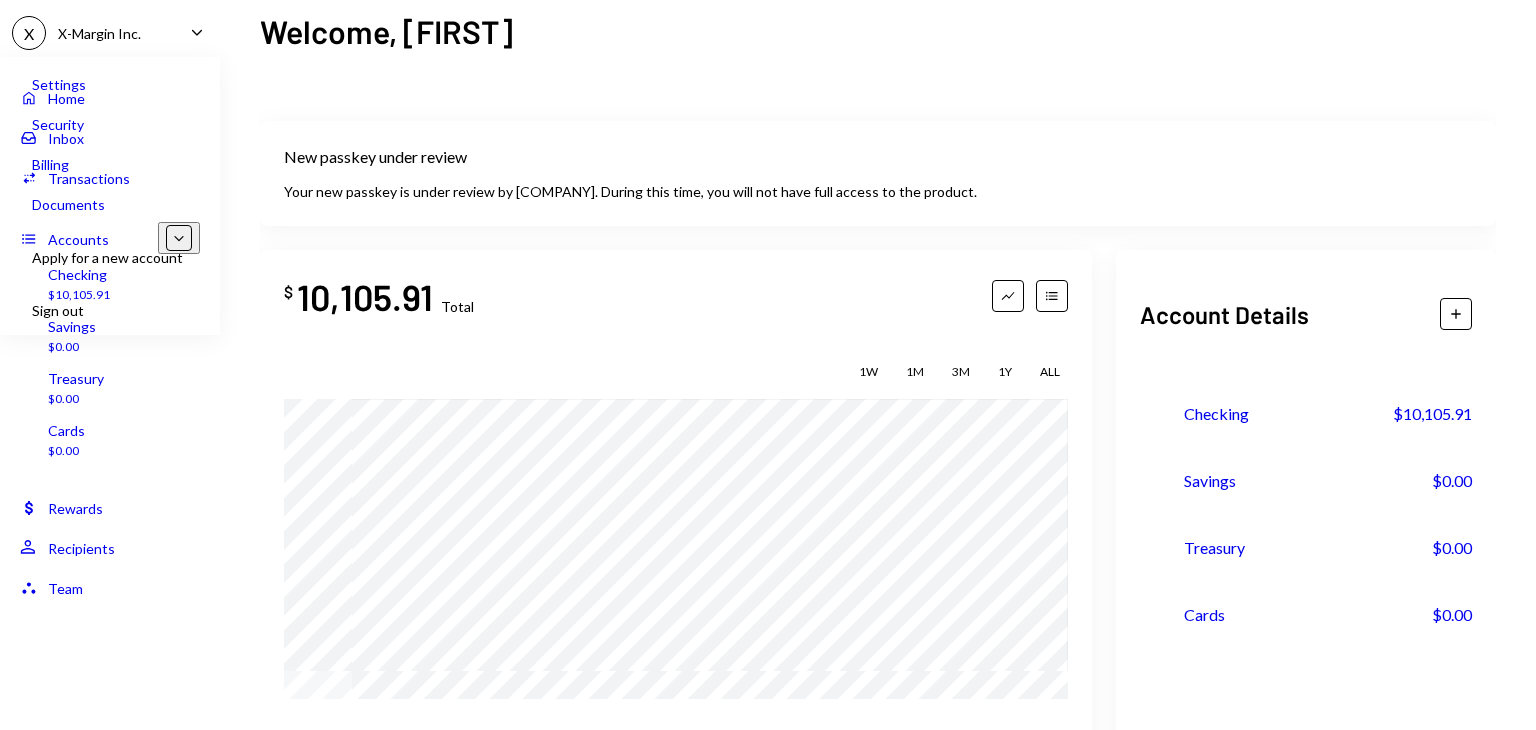 click on "Sign out" at bounding box center (140, 257) 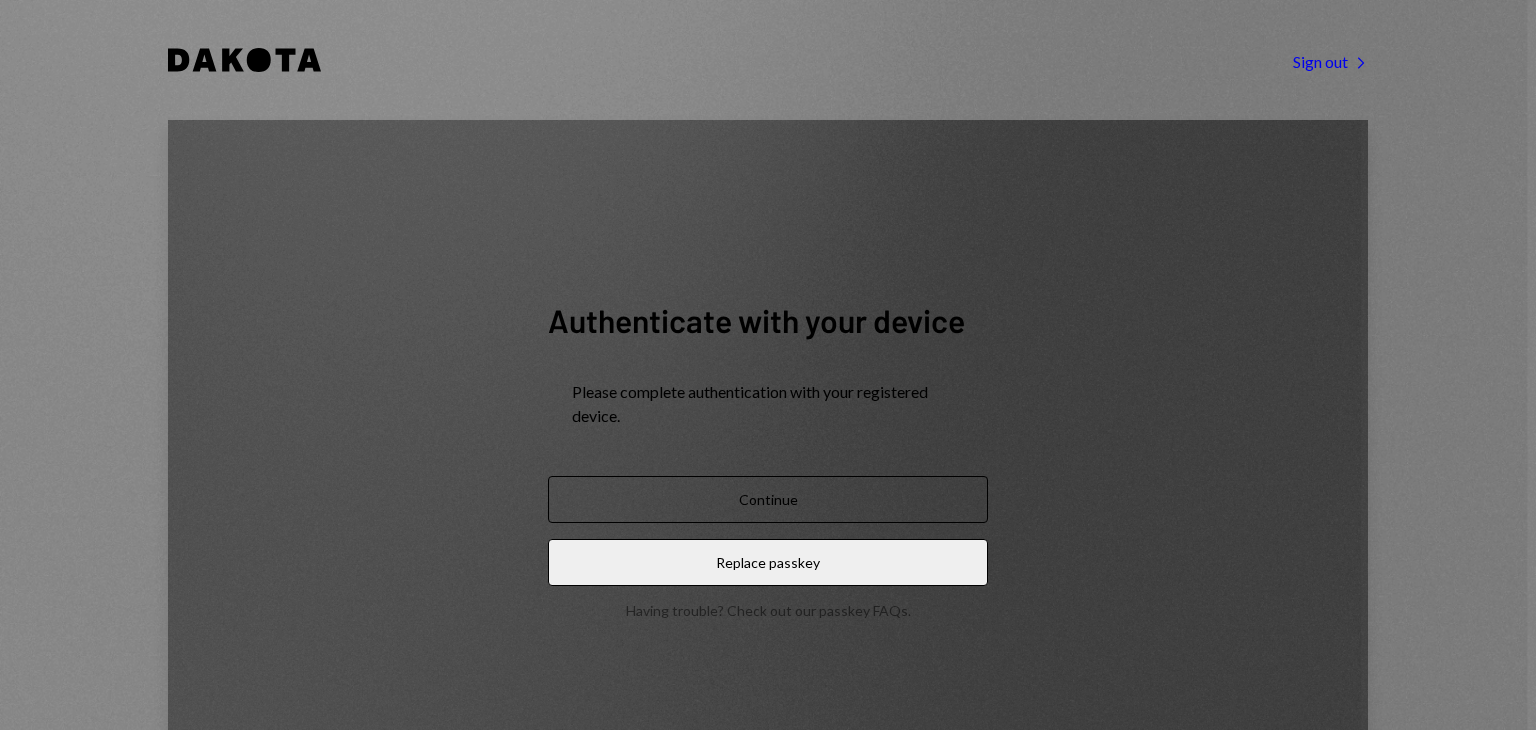 scroll, scrollTop: 0, scrollLeft: 0, axis: both 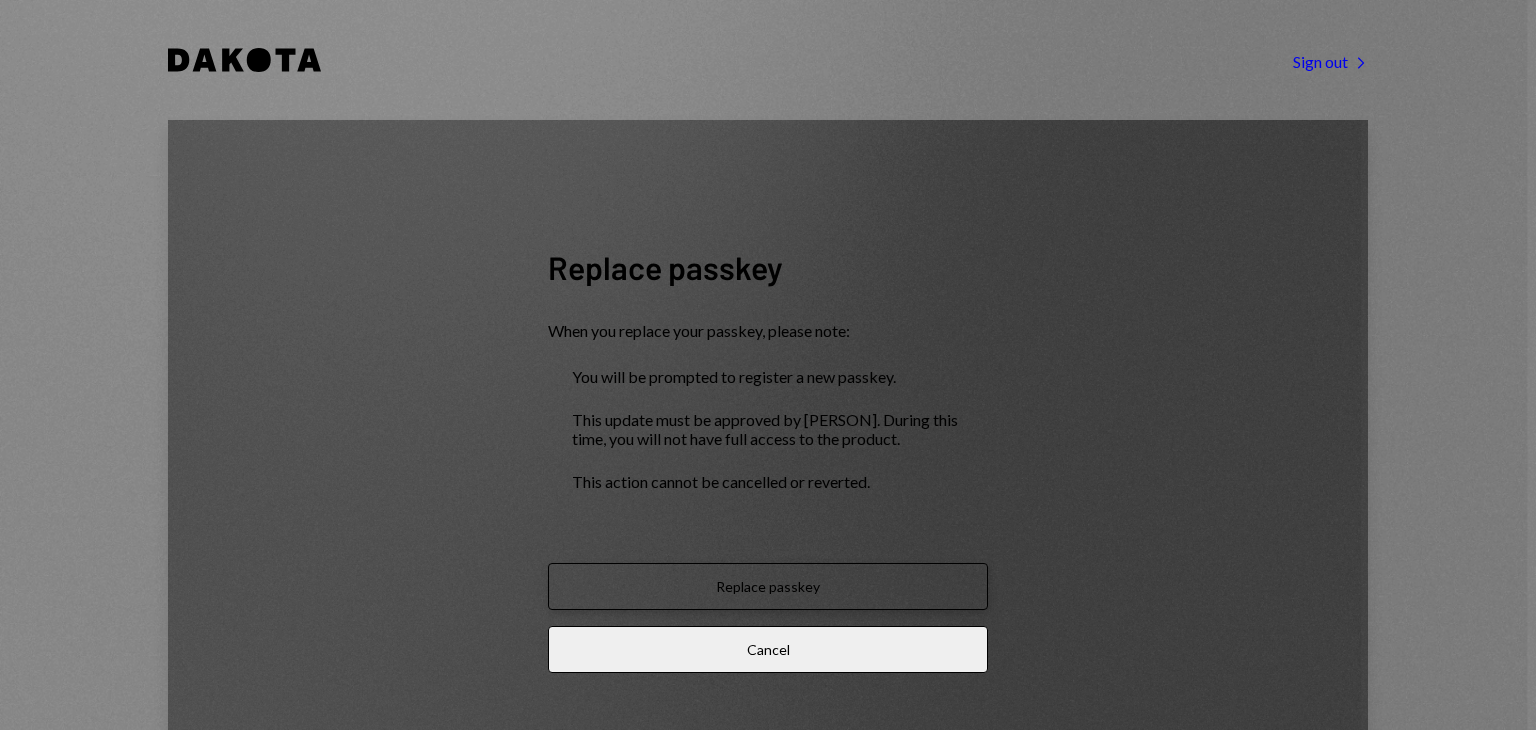click on "Replace passkey" at bounding box center (768, 586) 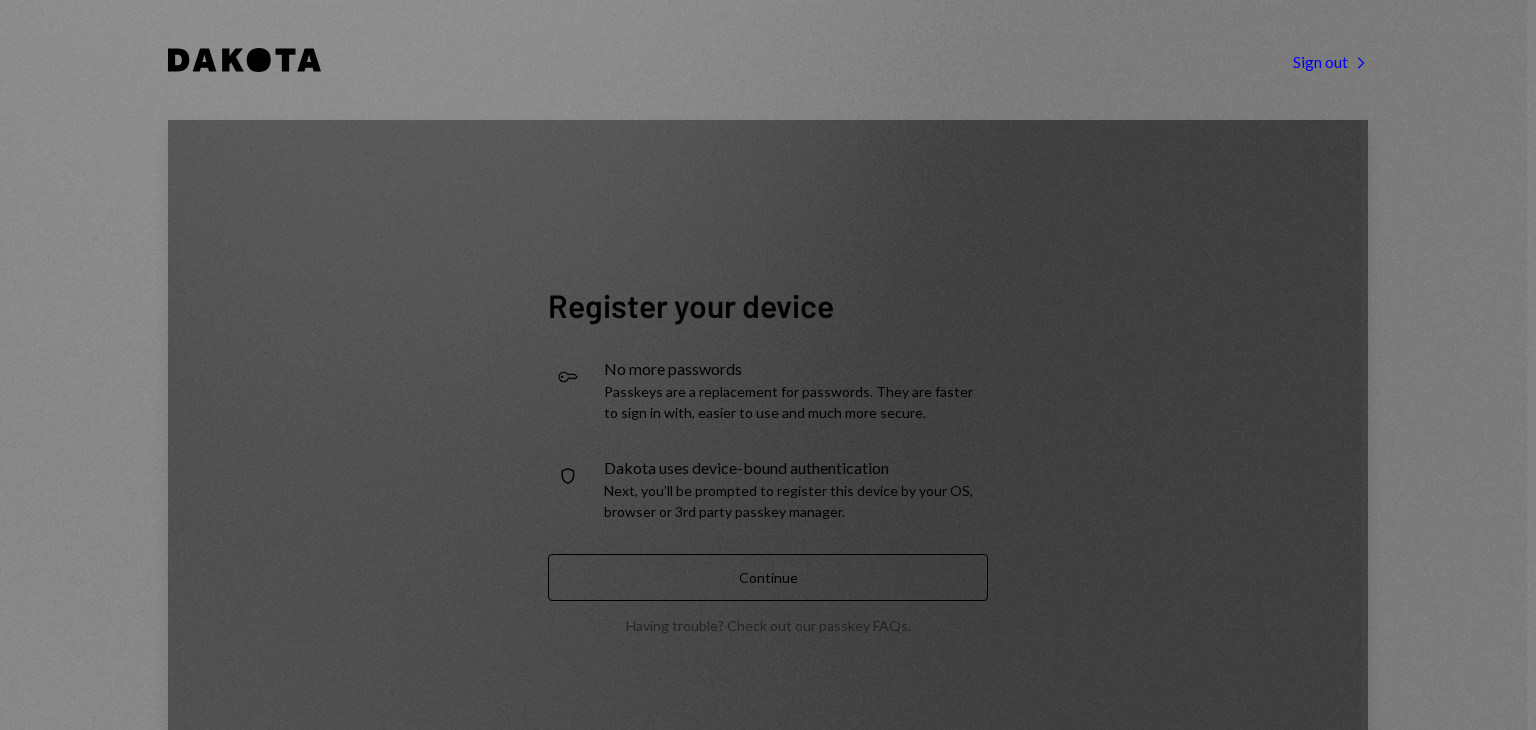 click on "Continue" at bounding box center (768, 577) 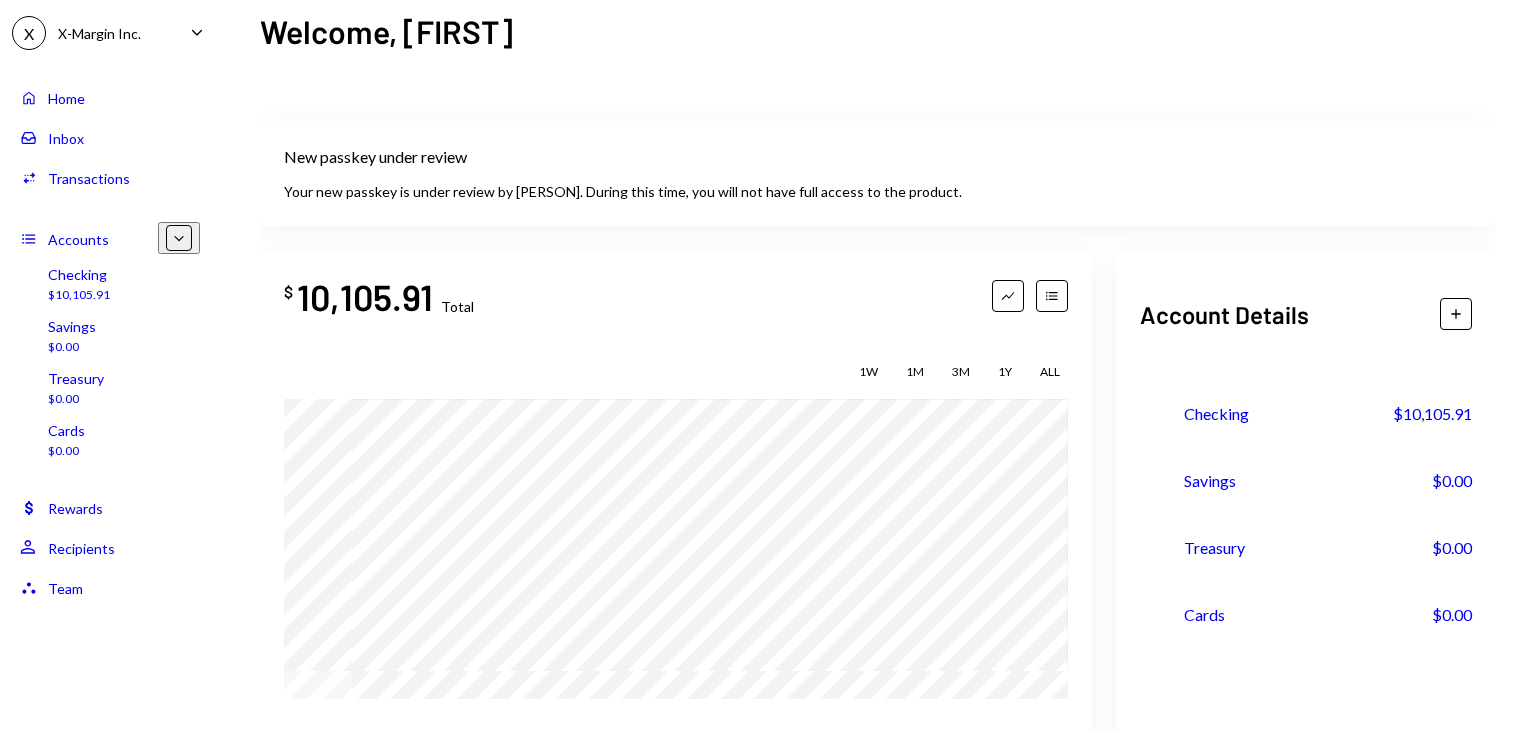click on "Checking $10,105.91" at bounding box center [110, 285] 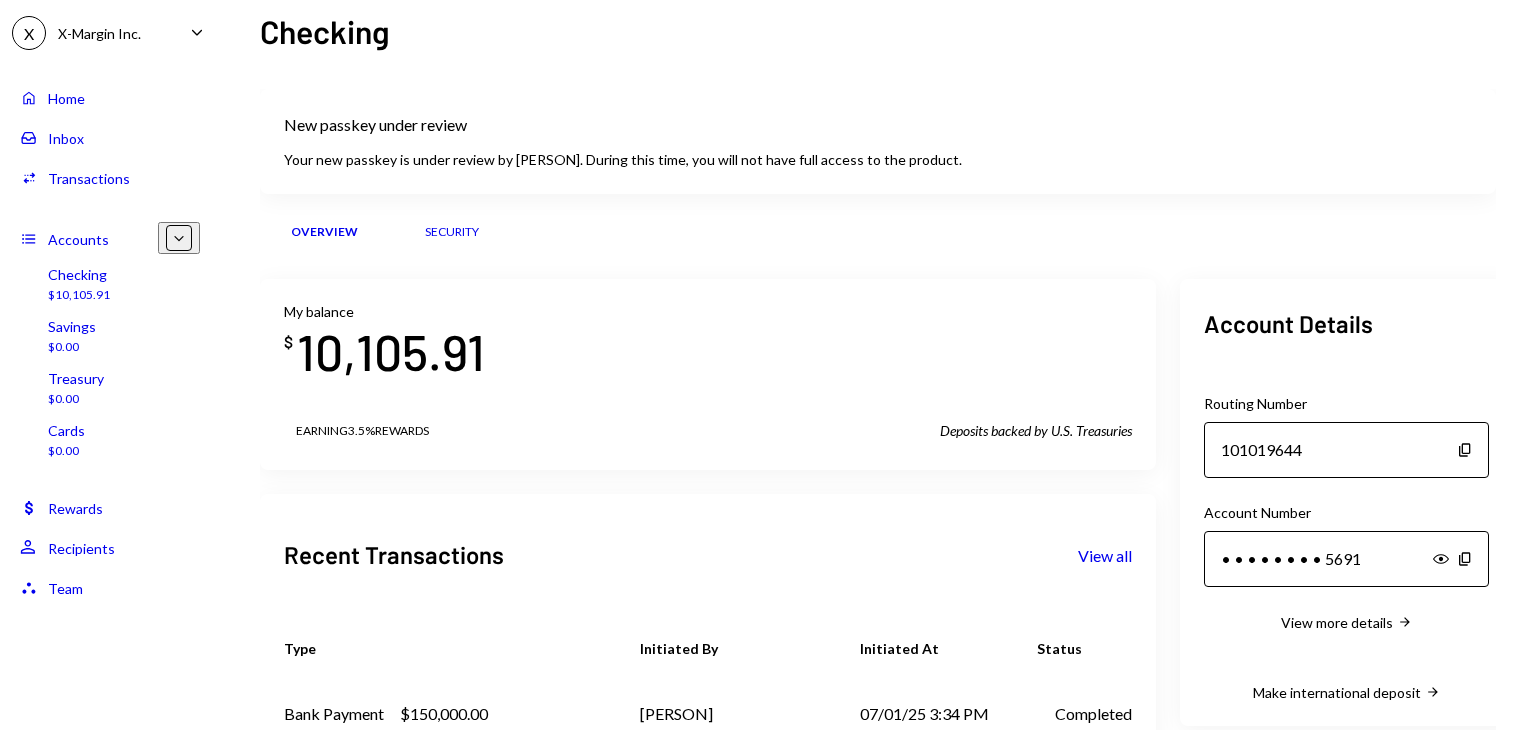scroll, scrollTop: 0, scrollLeft: 0, axis: both 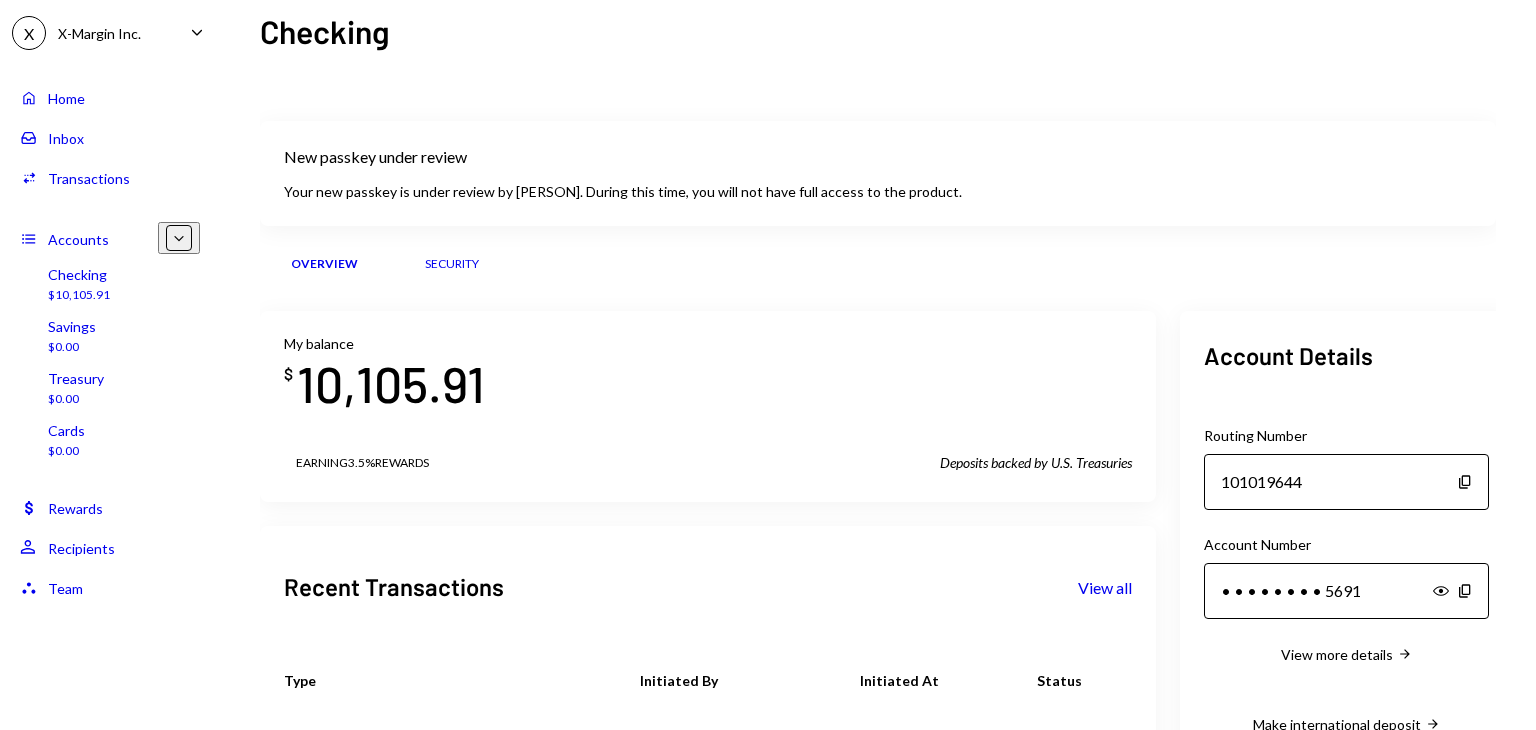 click on "Security" at bounding box center [452, 264] 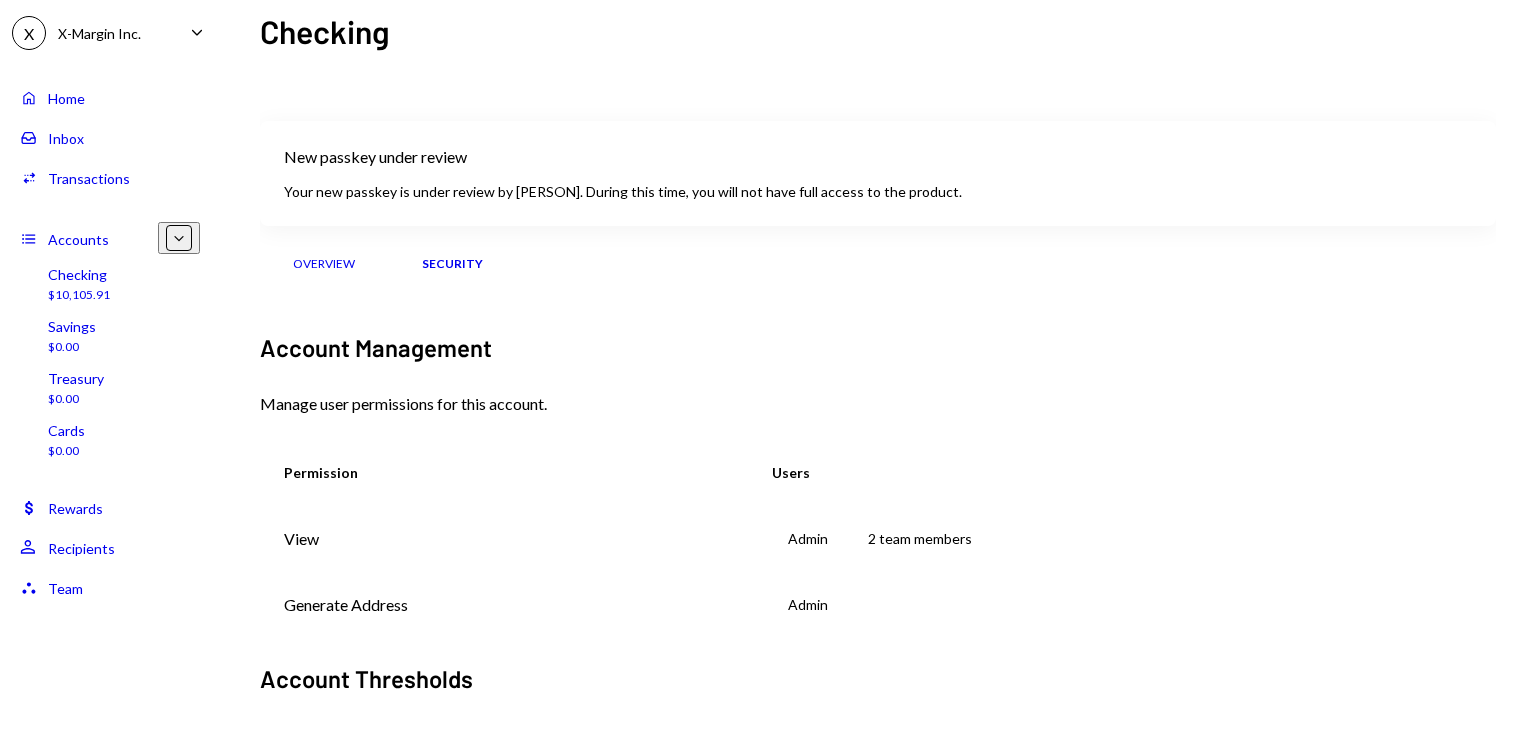 click on "Overview" at bounding box center (324, 264) 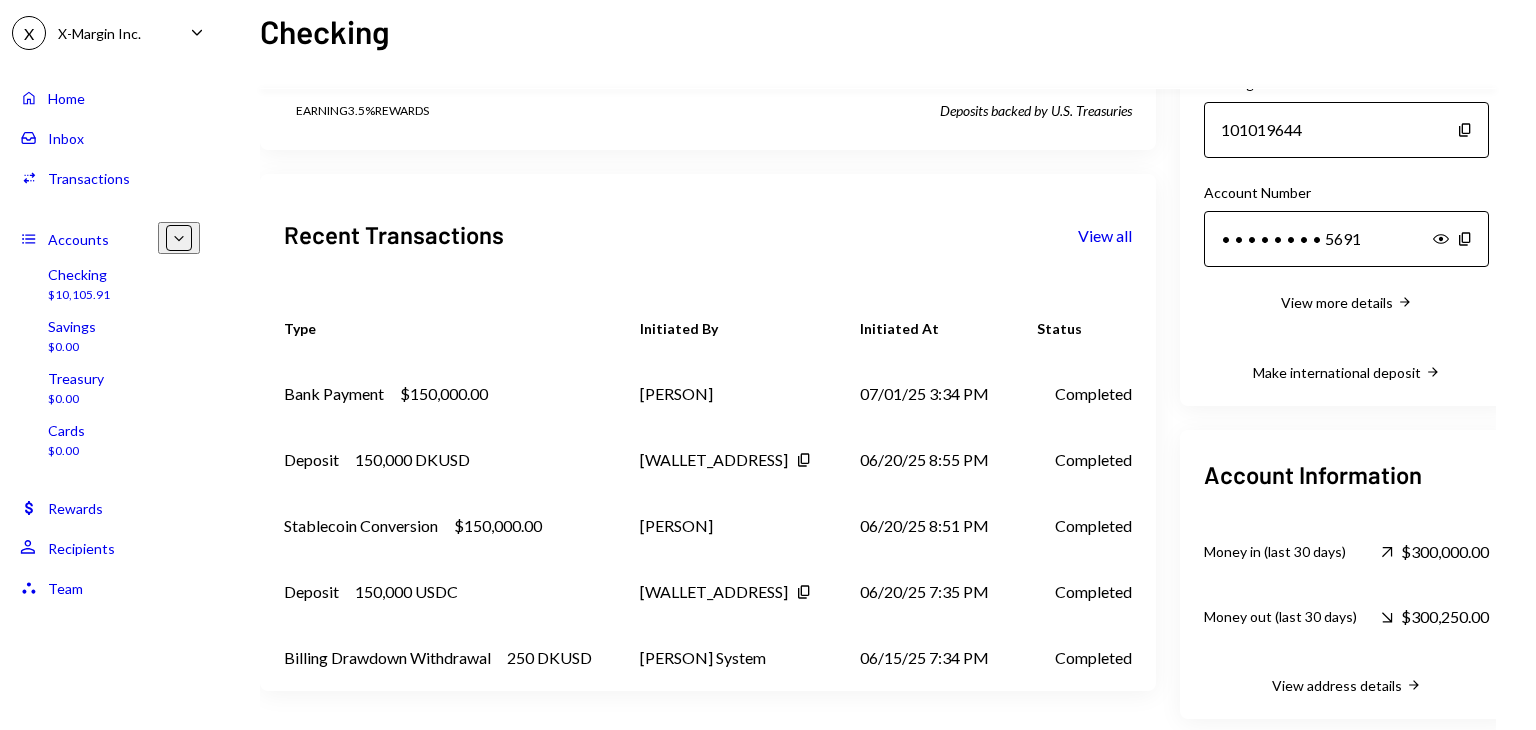 scroll, scrollTop: 380, scrollLeft: 0, axis: vertical 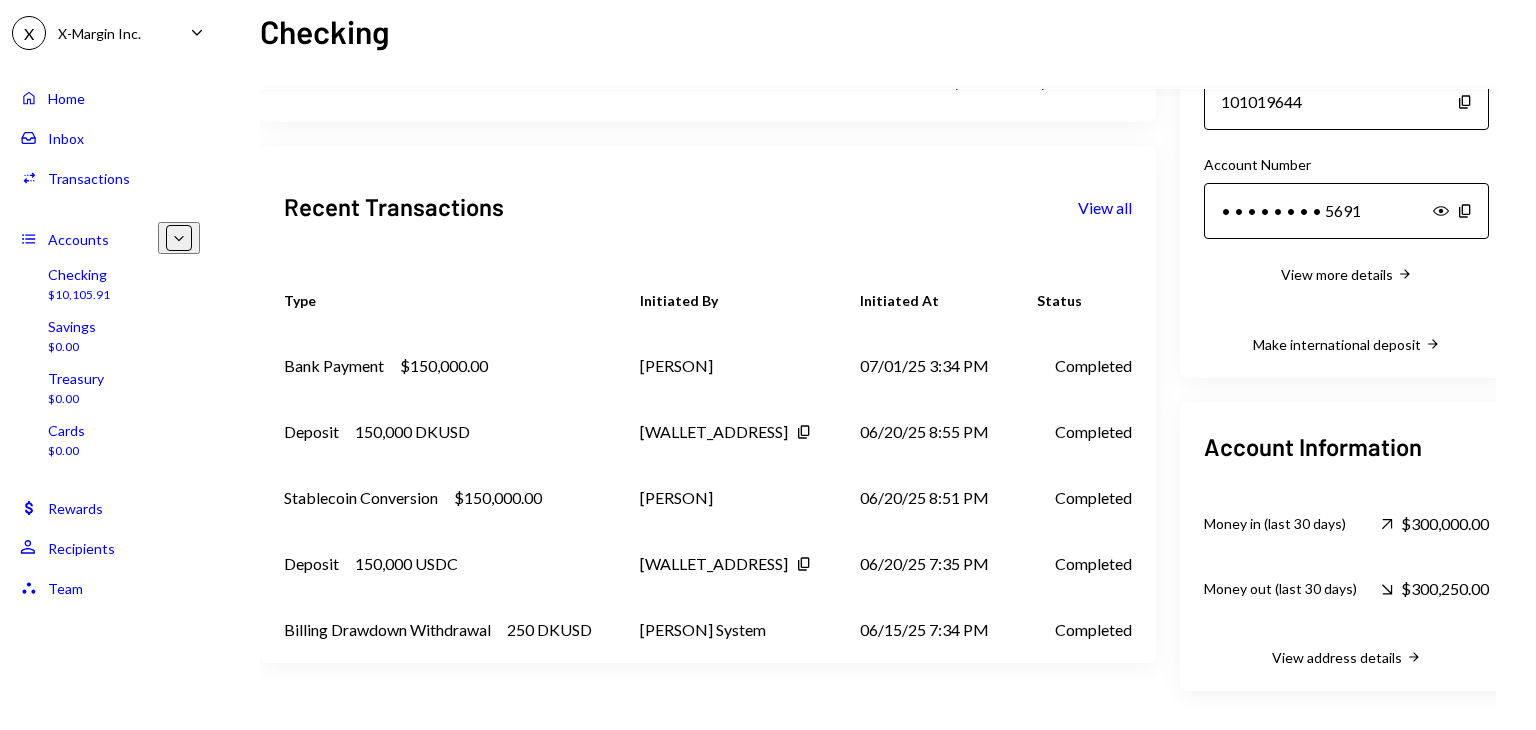 click on "Checking $10,105.91" at bounding box center [110, 285] 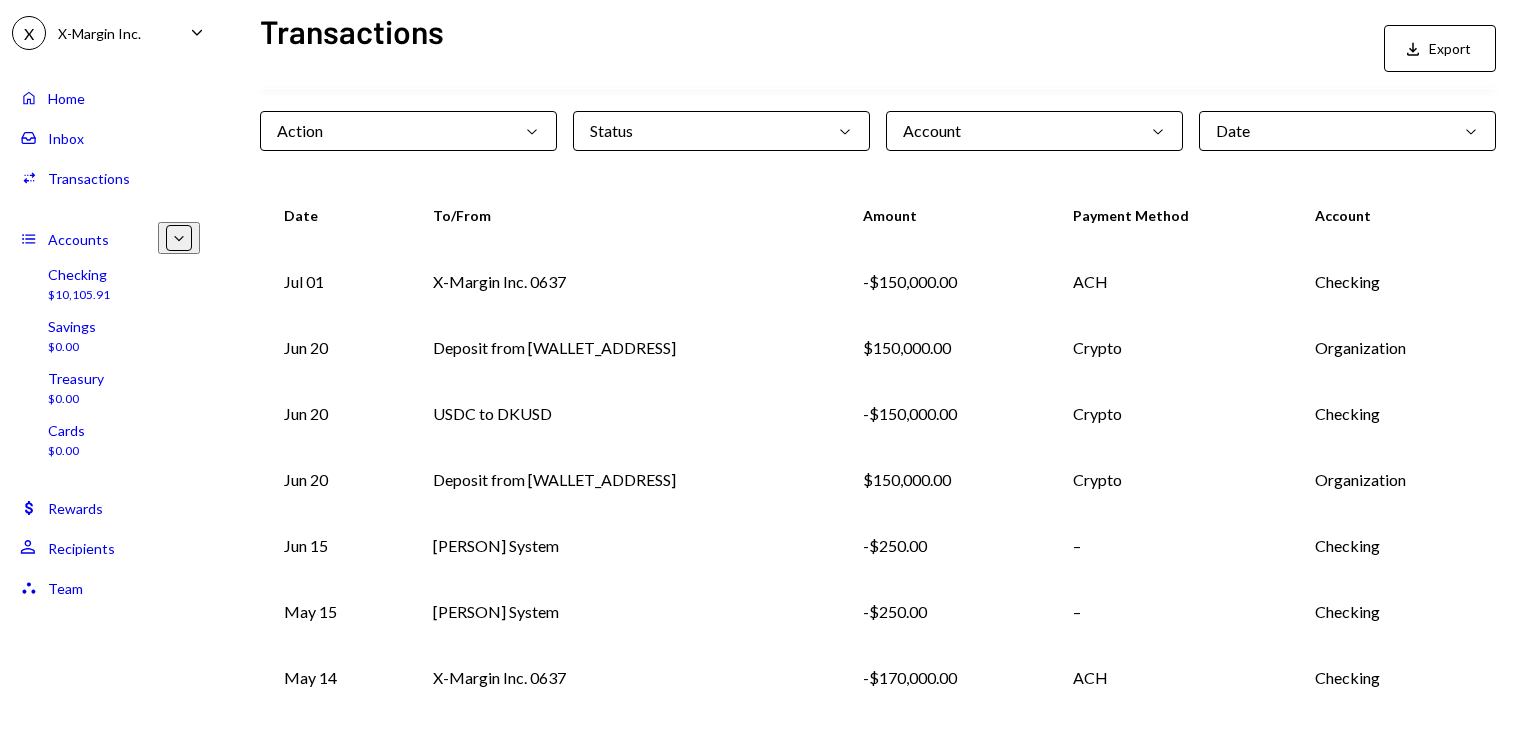 scroll, scrollTop: 0, scrollLeft: 0, axis: both 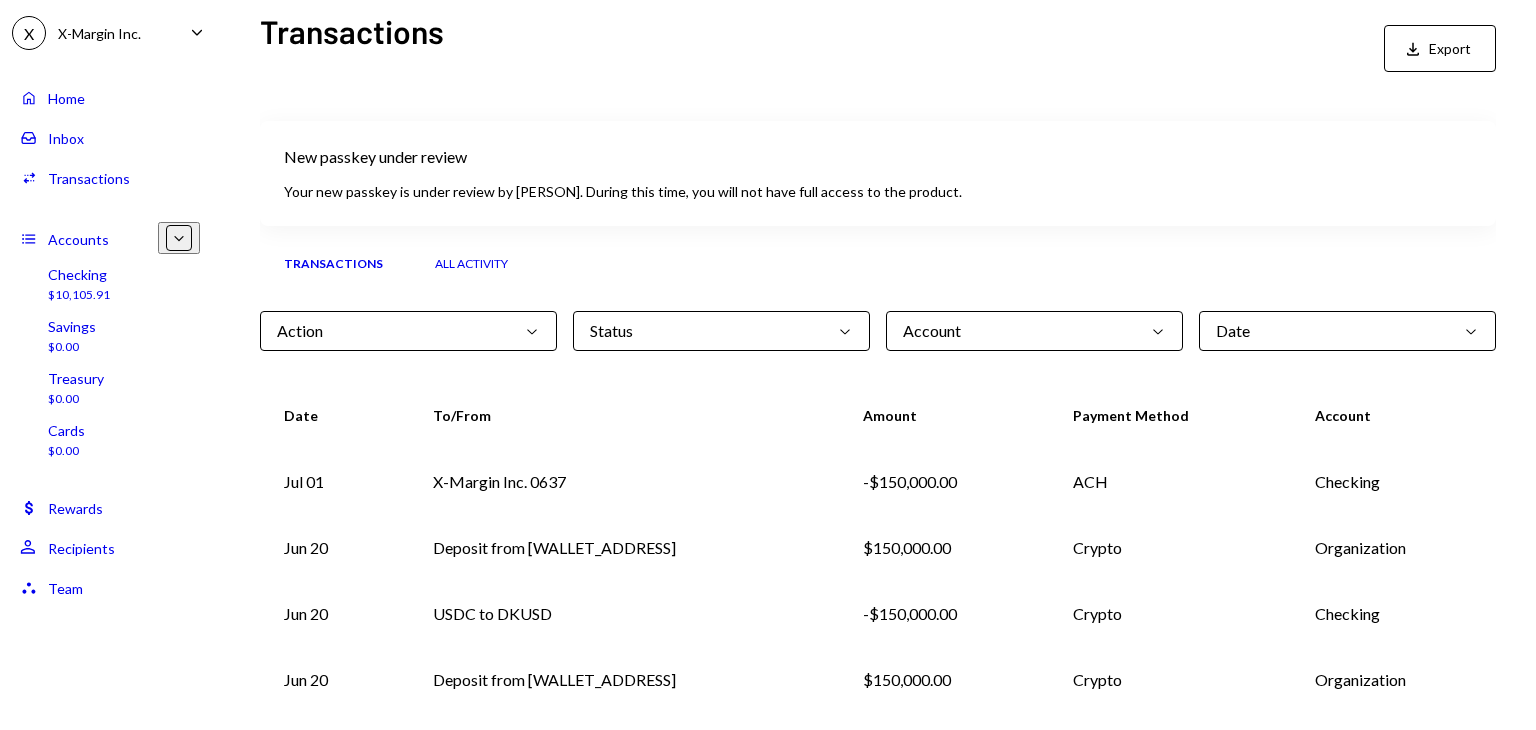 click on "Date Chevron Down" at bounding box center [1347, 331] 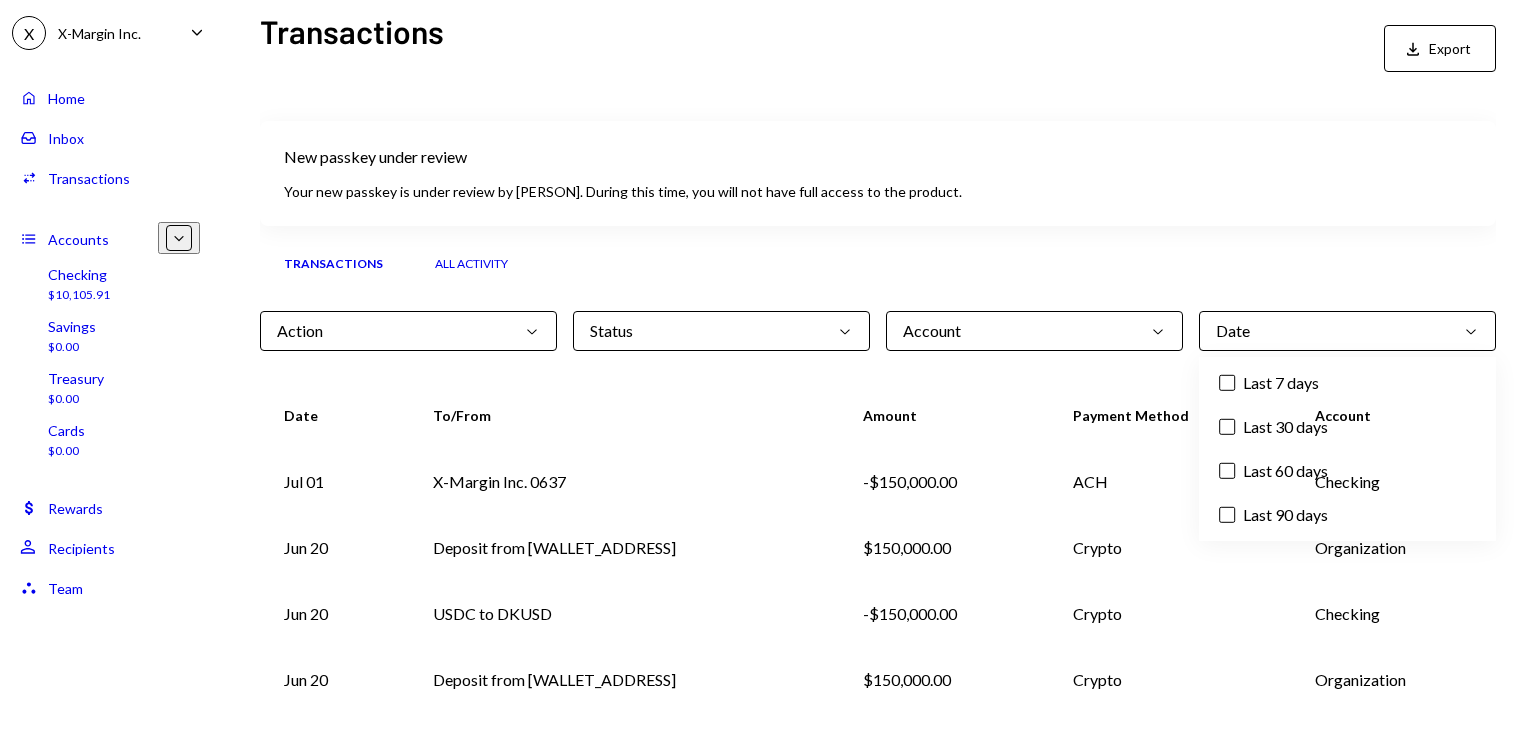 click on "Last 30 days" at bounding box center [1347, 427] 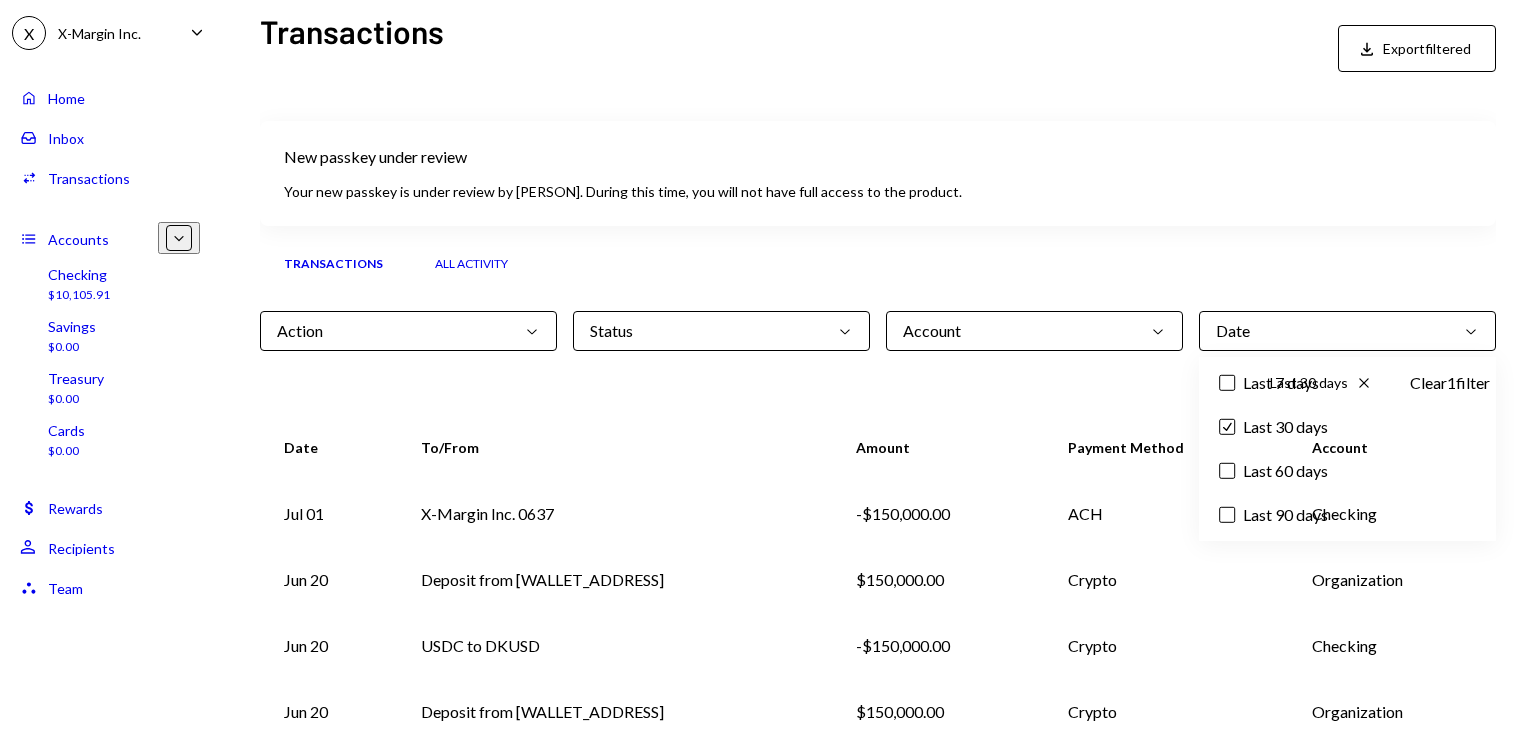 click on "All Activity" at bounding box center [471, 264] 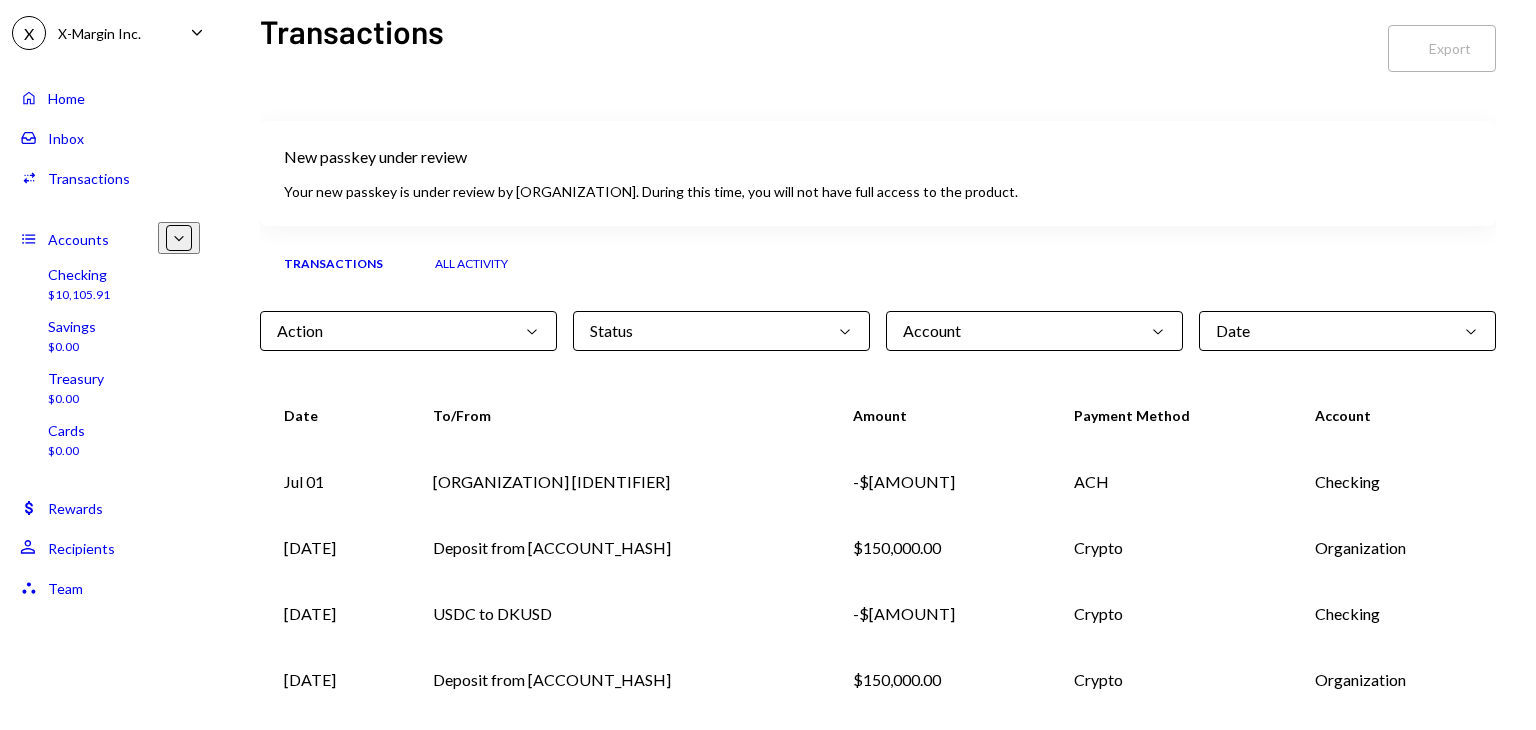 scroll, scrollTop: 0, scrollLeft: 0, axis: both 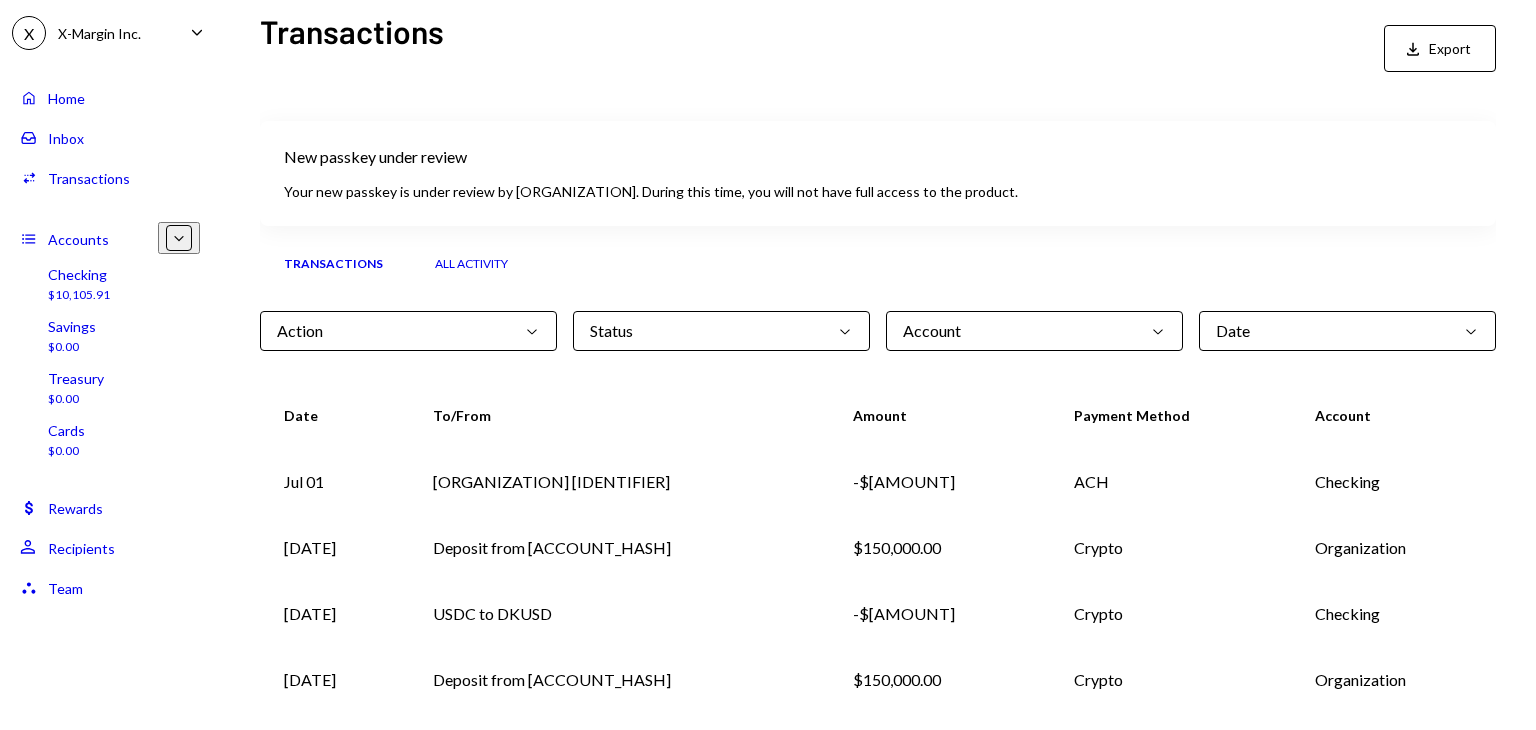 click on "Checking $10,105.91" at bounding box center (79, 285) 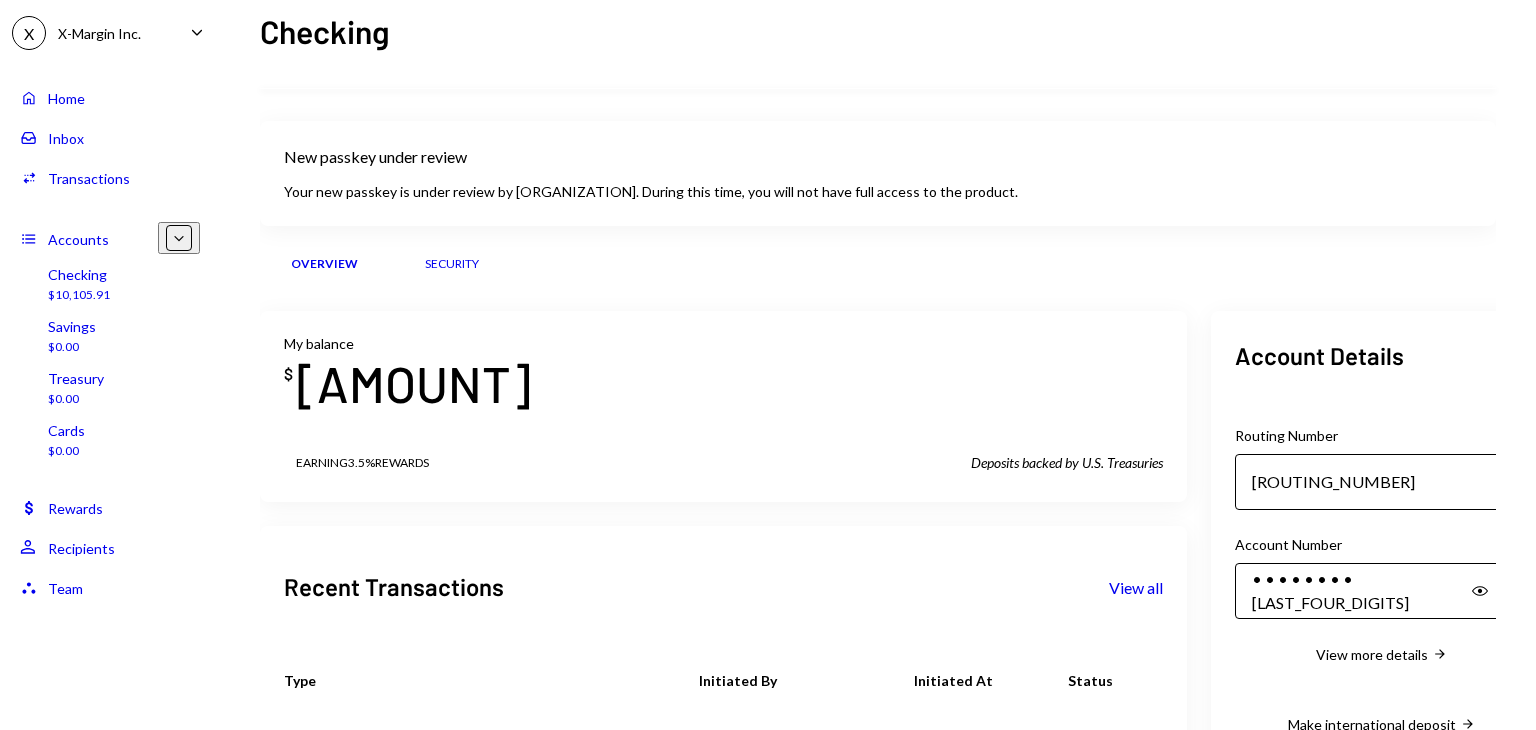 scroll, scrollTop: 200, scrollLeft: 0, axis: vertical 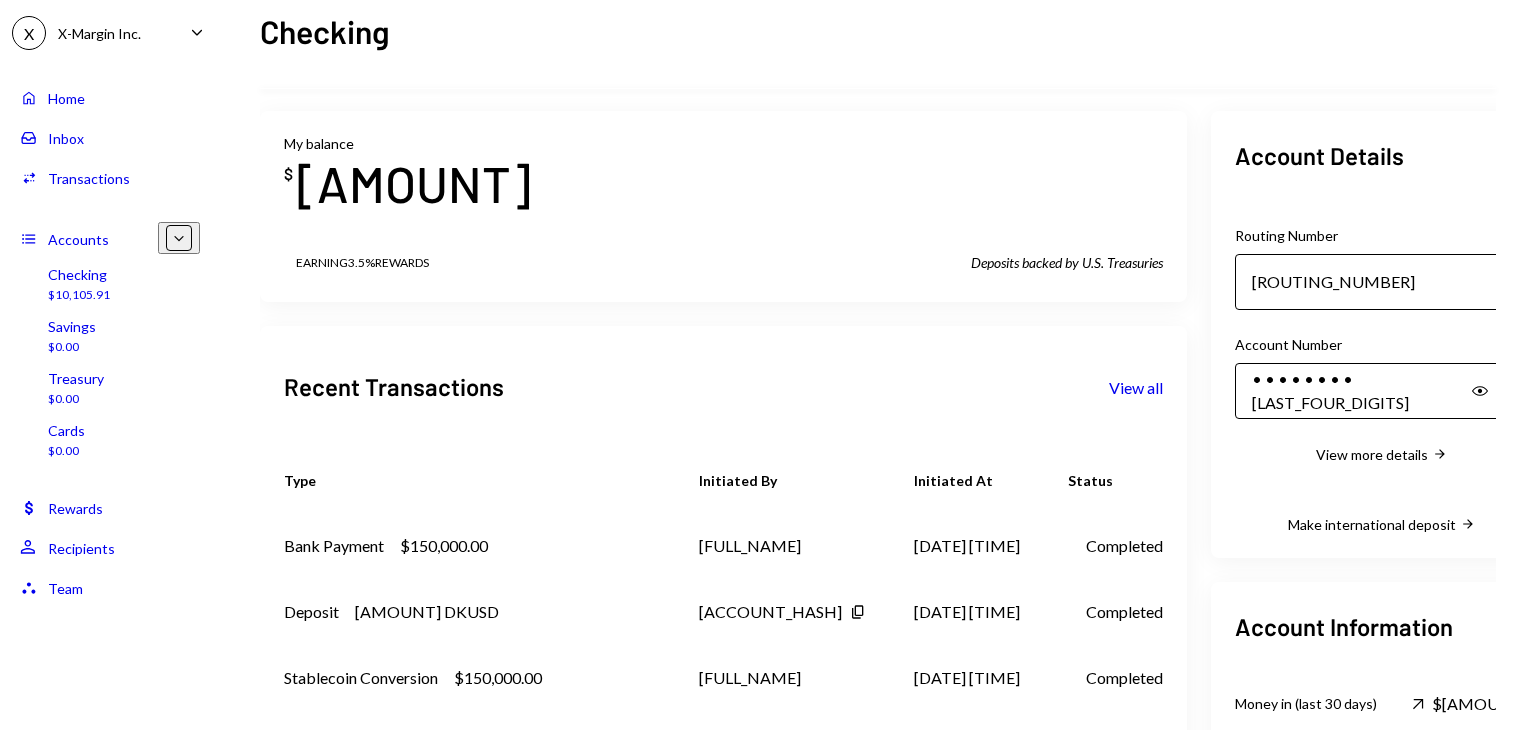 click on "View all" at bounding box center [1084, 387] 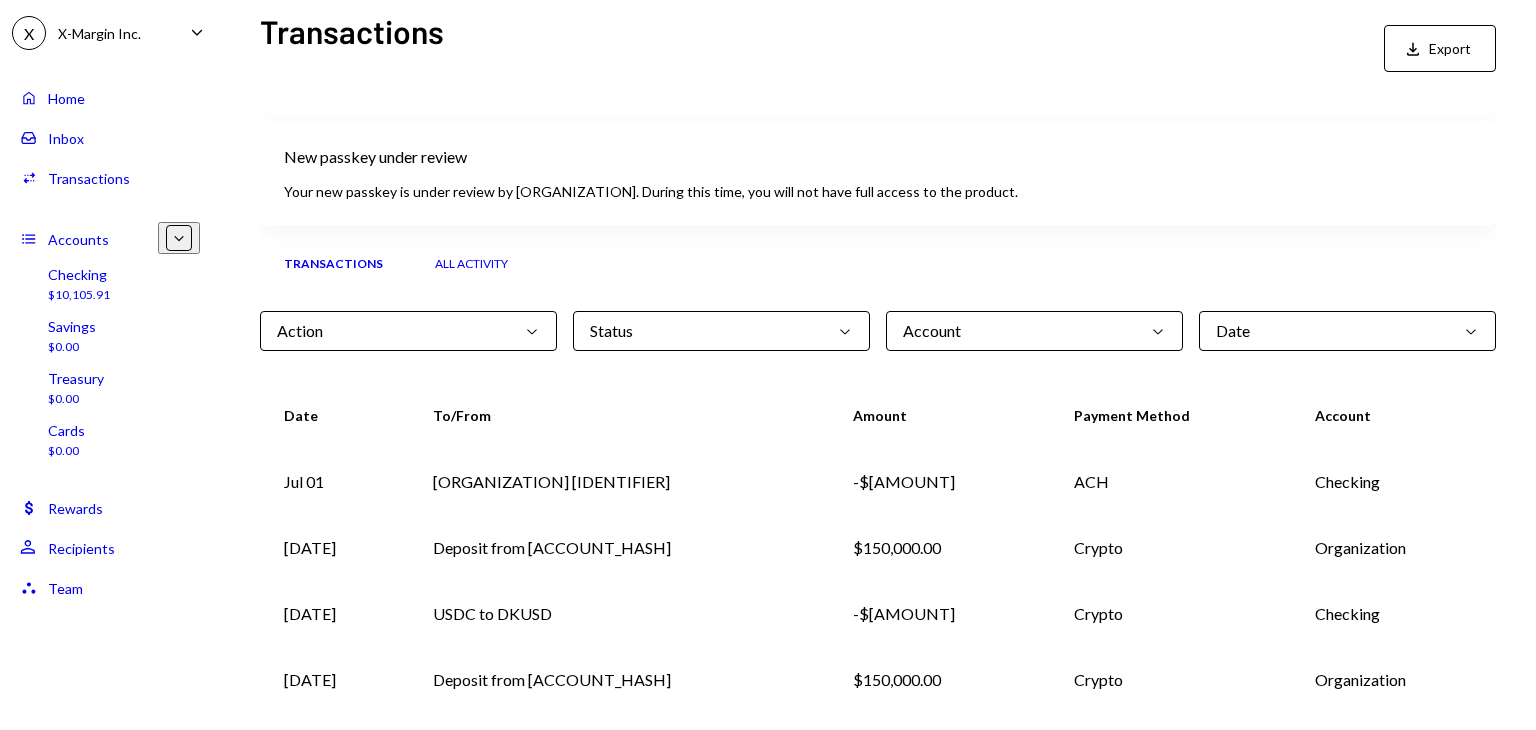 click on "Checking $10,105.91" at bounding box center (79, 285) 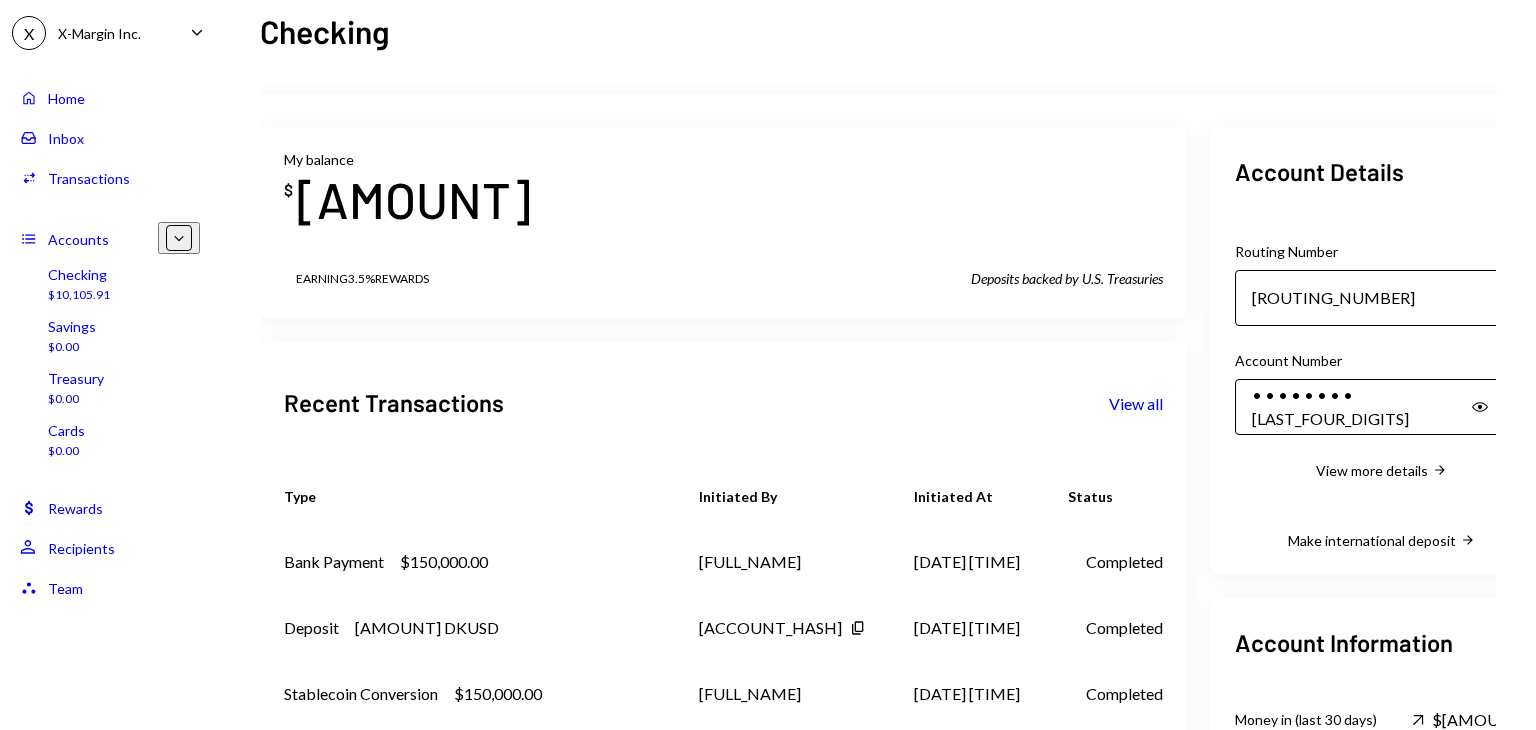 scroll, scrollTop: 300, scrollLeft: 0, axis: vertical 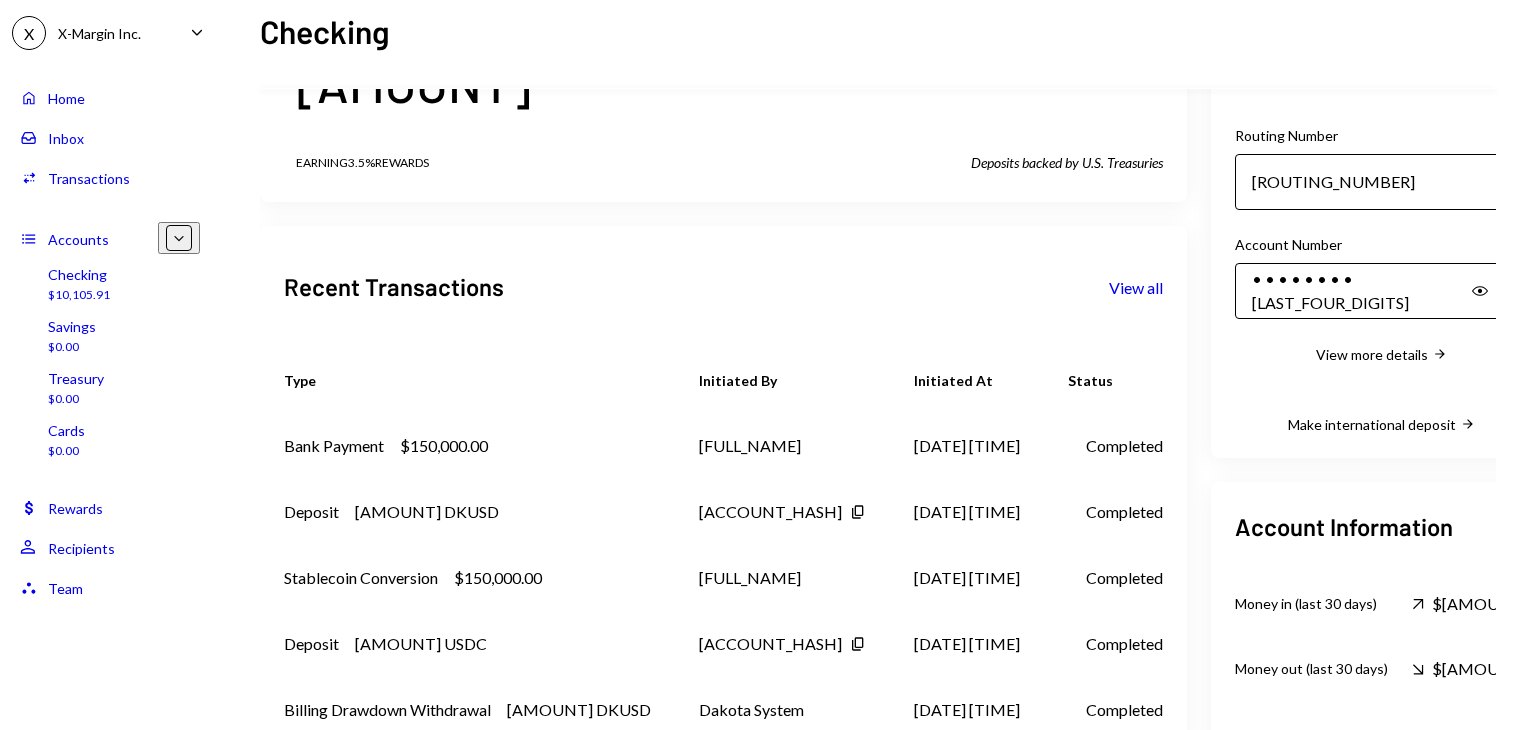 click on "View more details" at bounding box center [1318, 354] 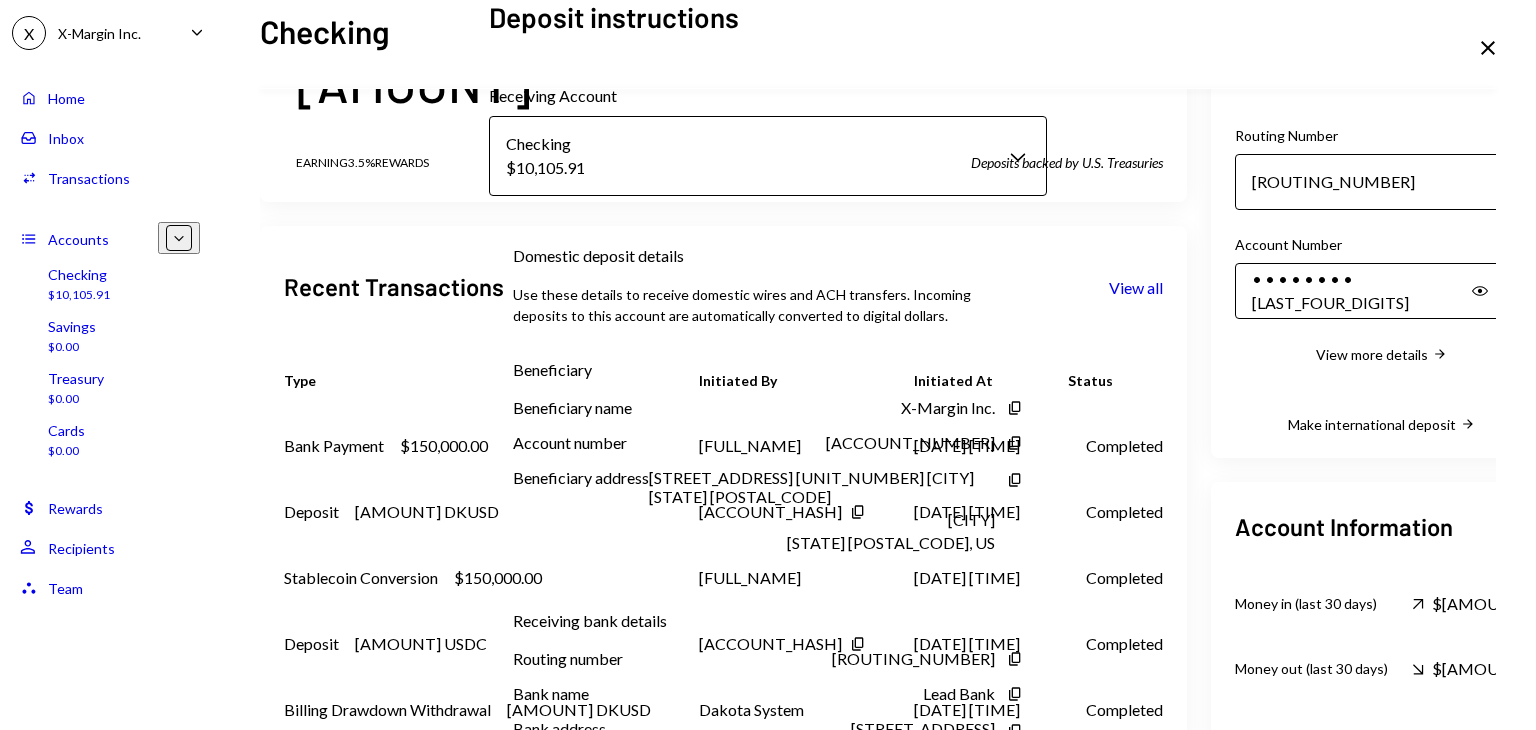 click on "Close" at bounding box center (1488, 48) 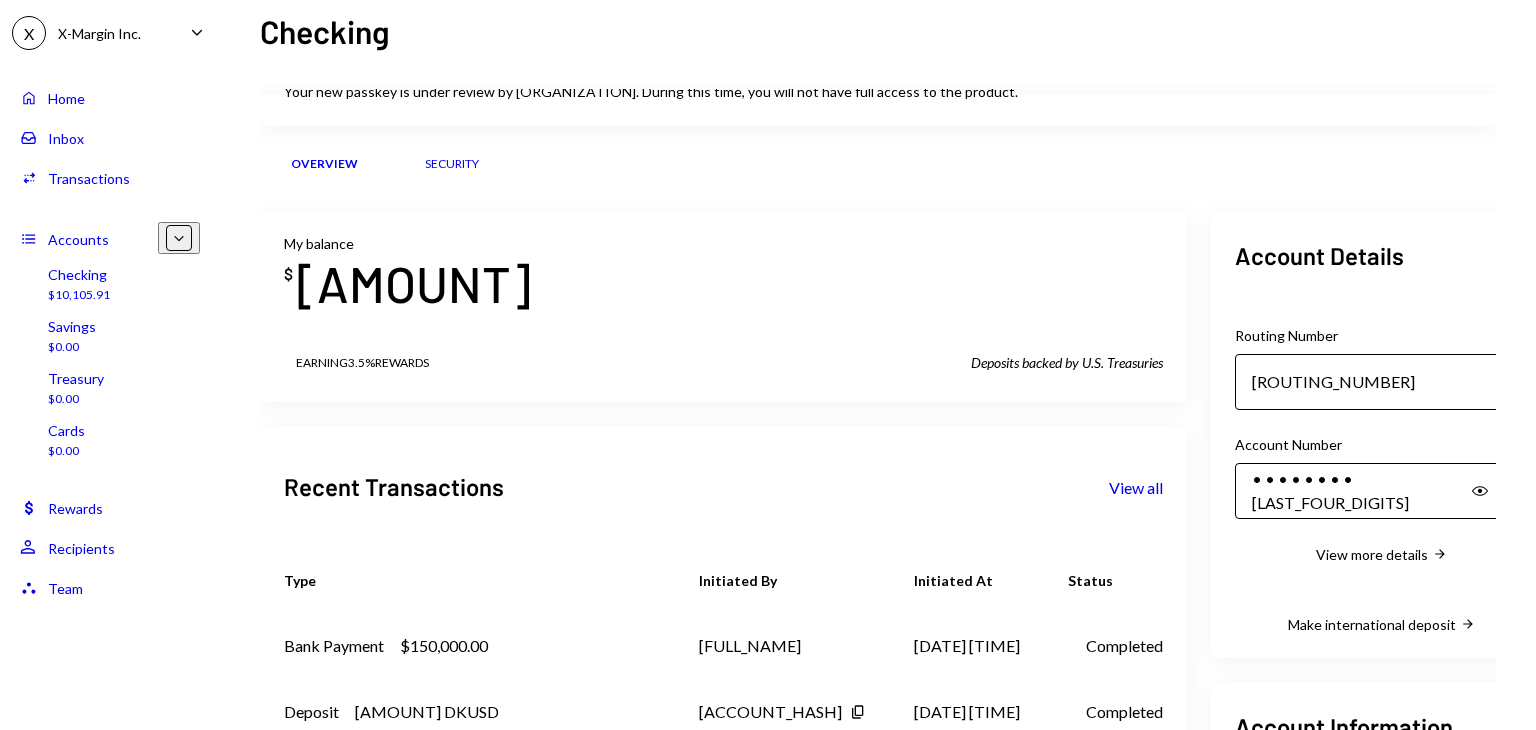 scroll, scrollTop: 0, scrollLeft: 0, axis: both 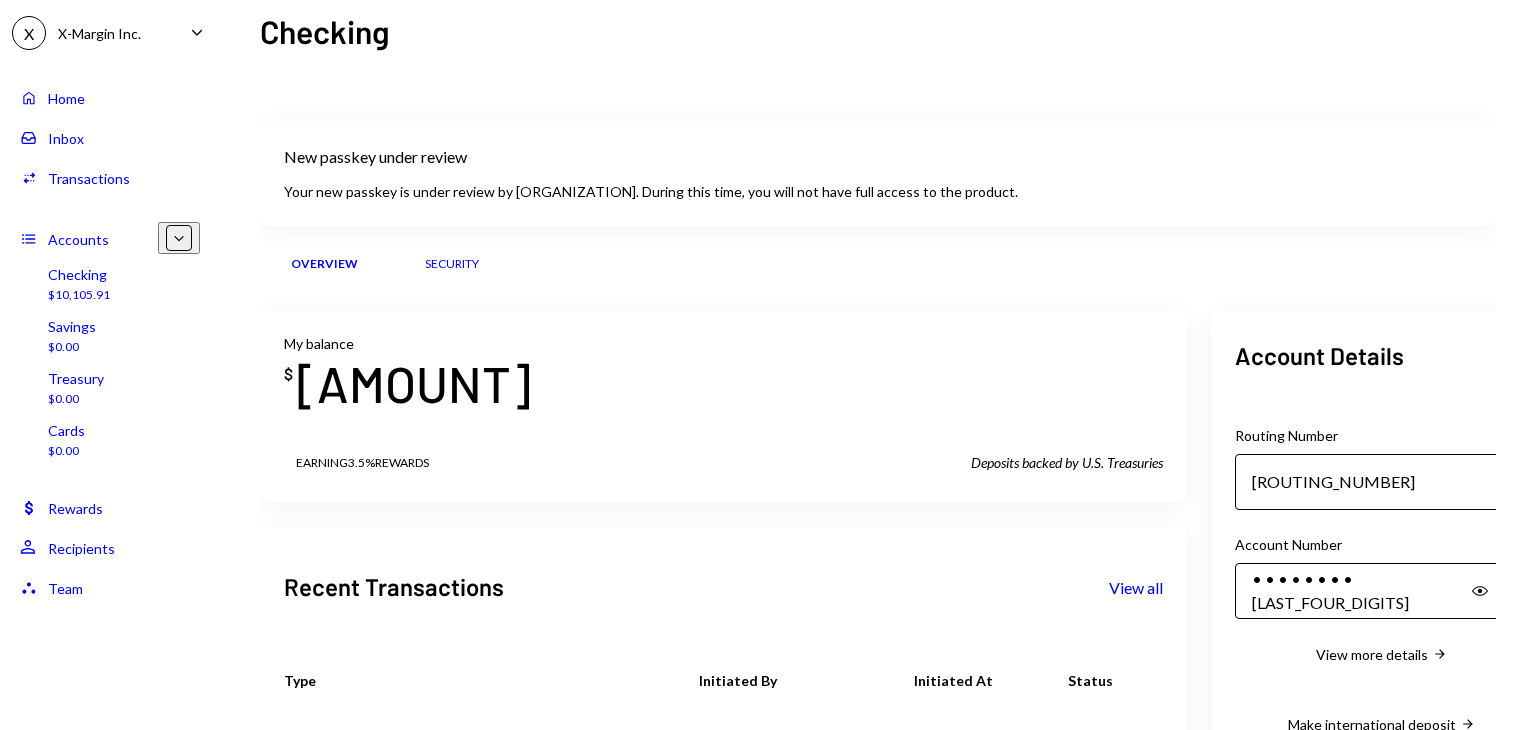 click on "Savings $0.00" at bounding box center (110, 337) 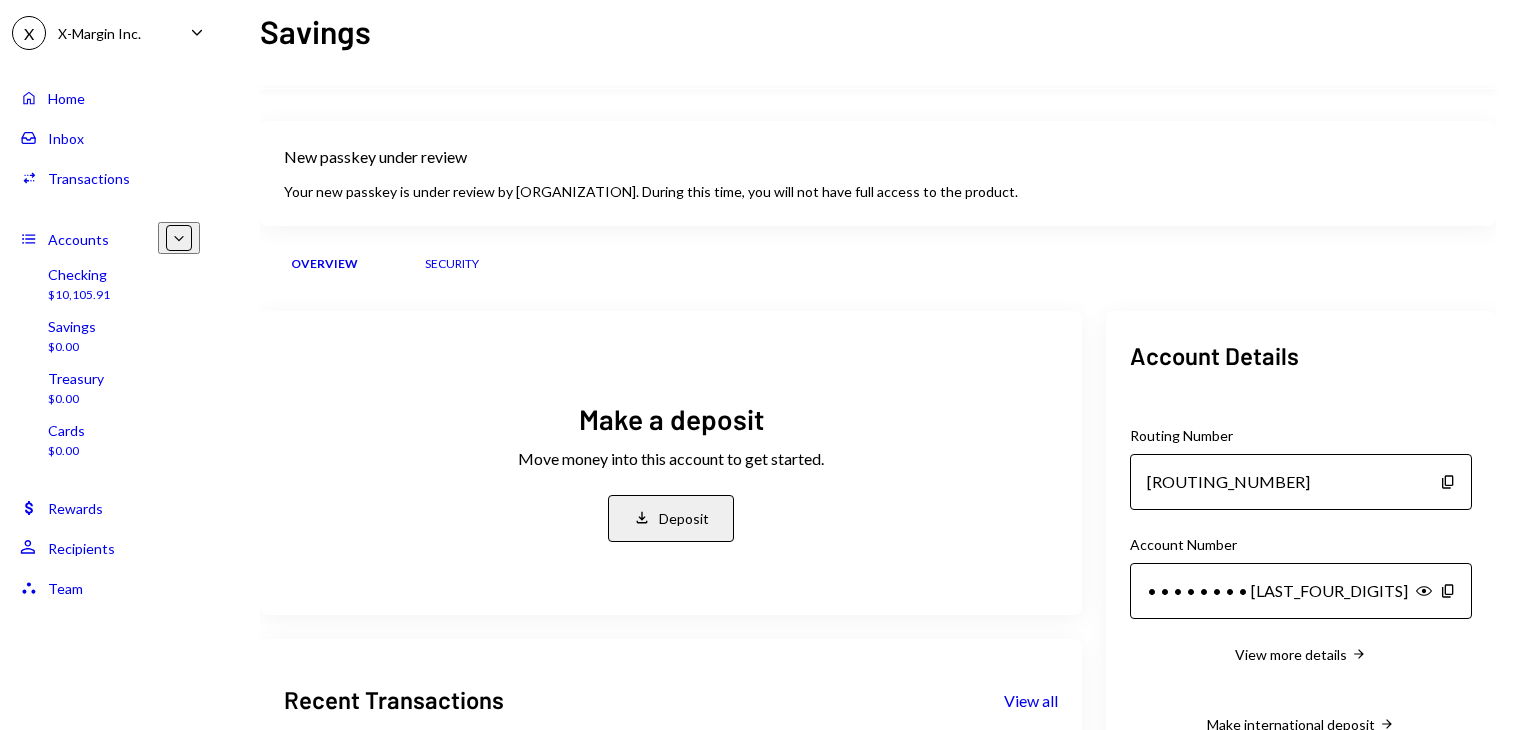 scroll, scrollTop: 200, scrollLeft: 0, axis: vertical 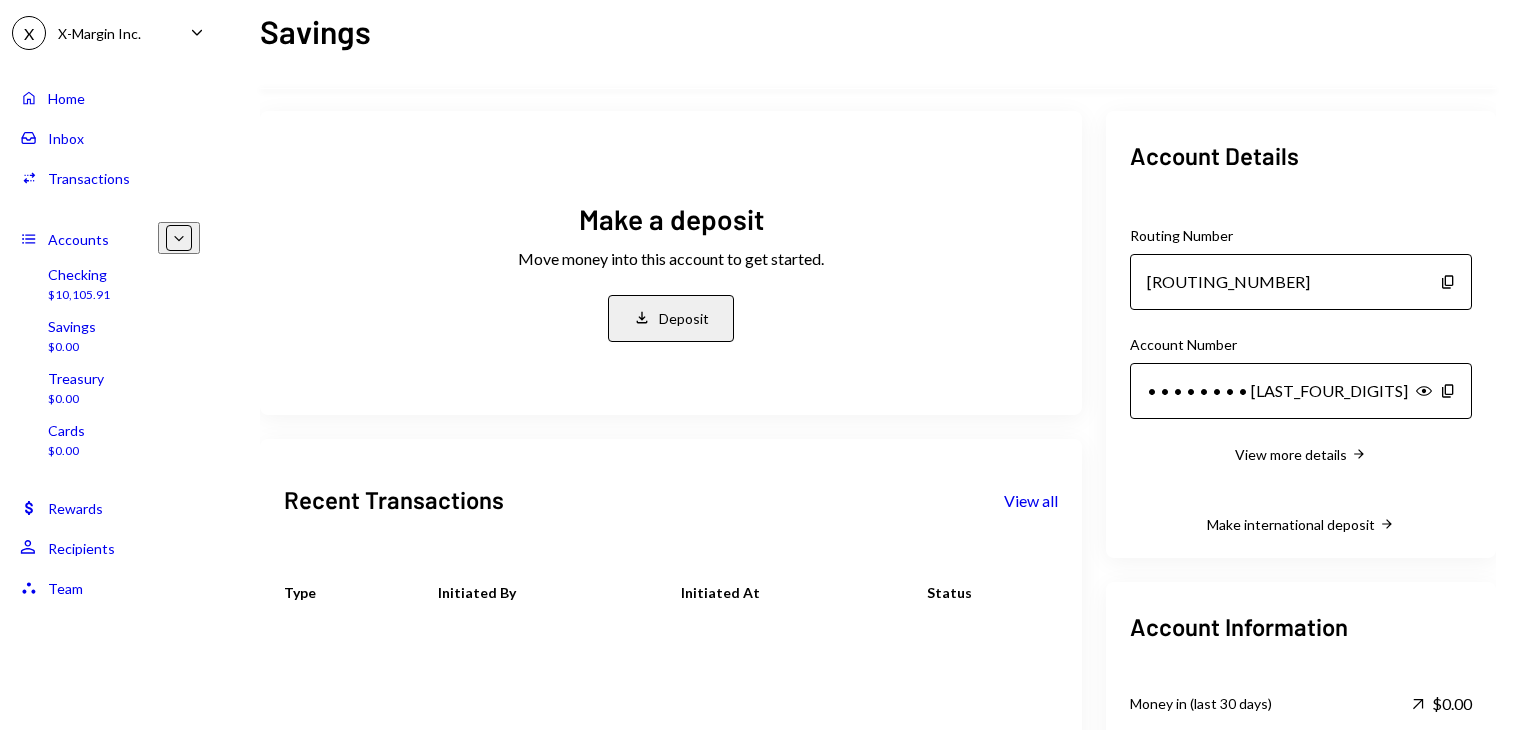 click on "Treasury $0.00" at bounding box center (110, 389) 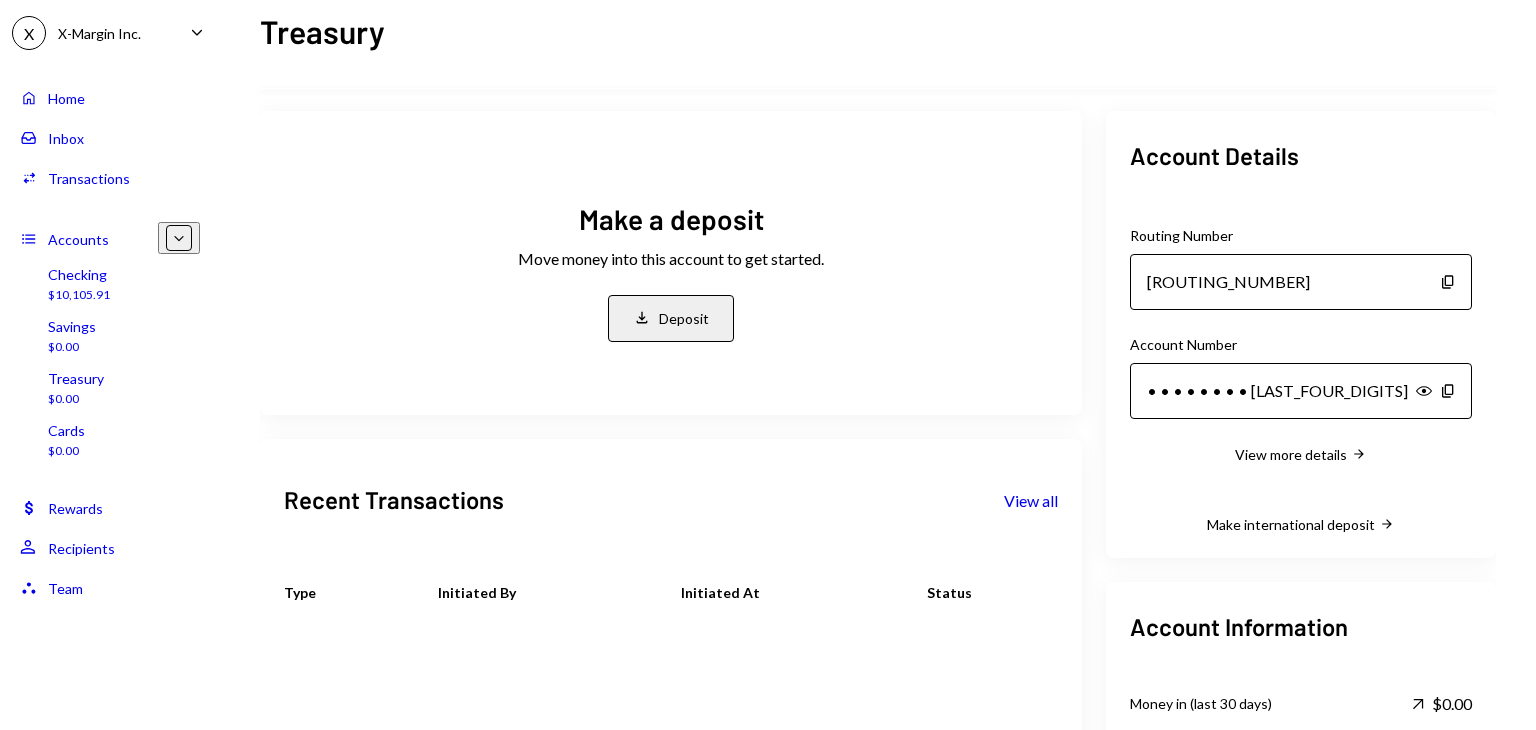 scroll, scrollTop: 415, scrollLeft: 0, axis: vertical 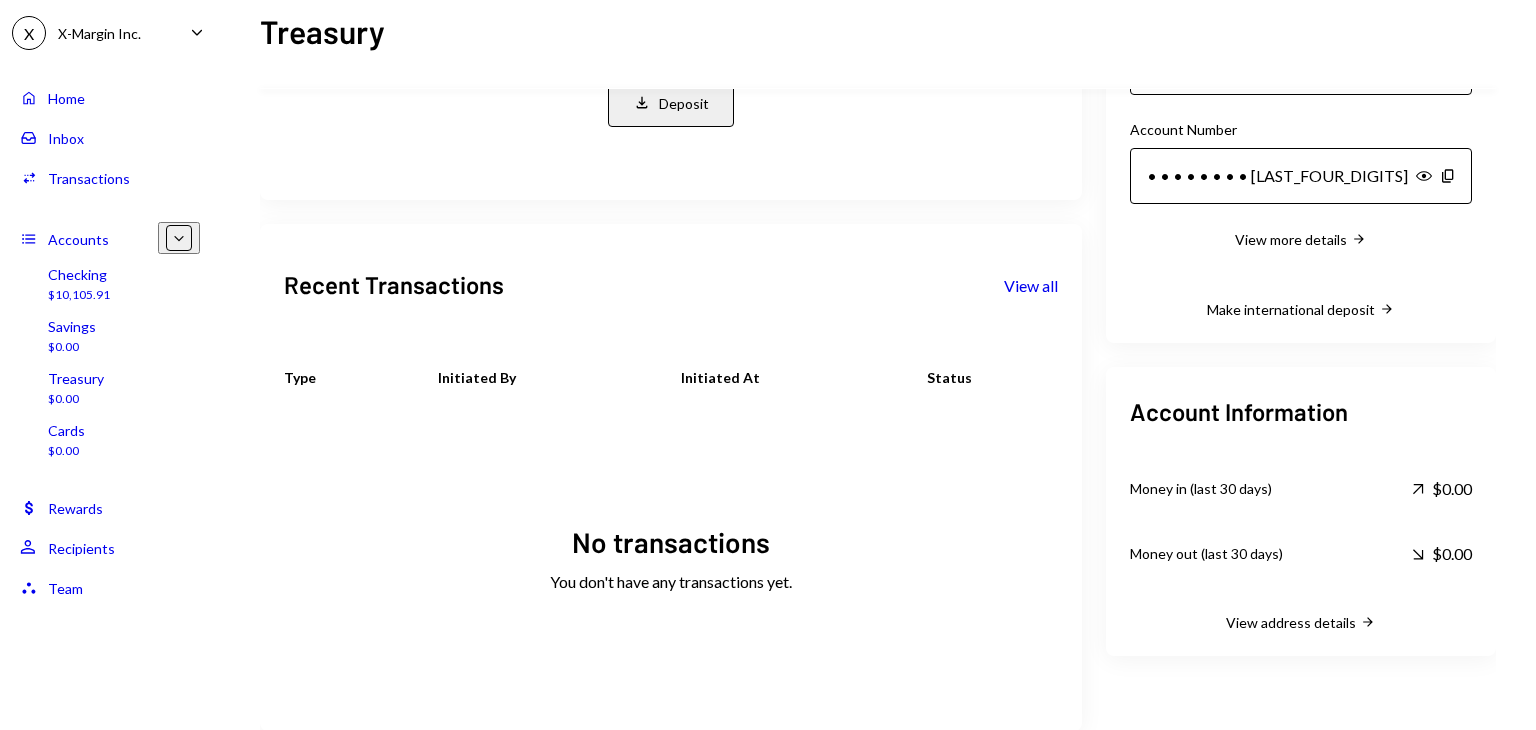 click on "Cards $0.00" at bounding box center [110, 441] 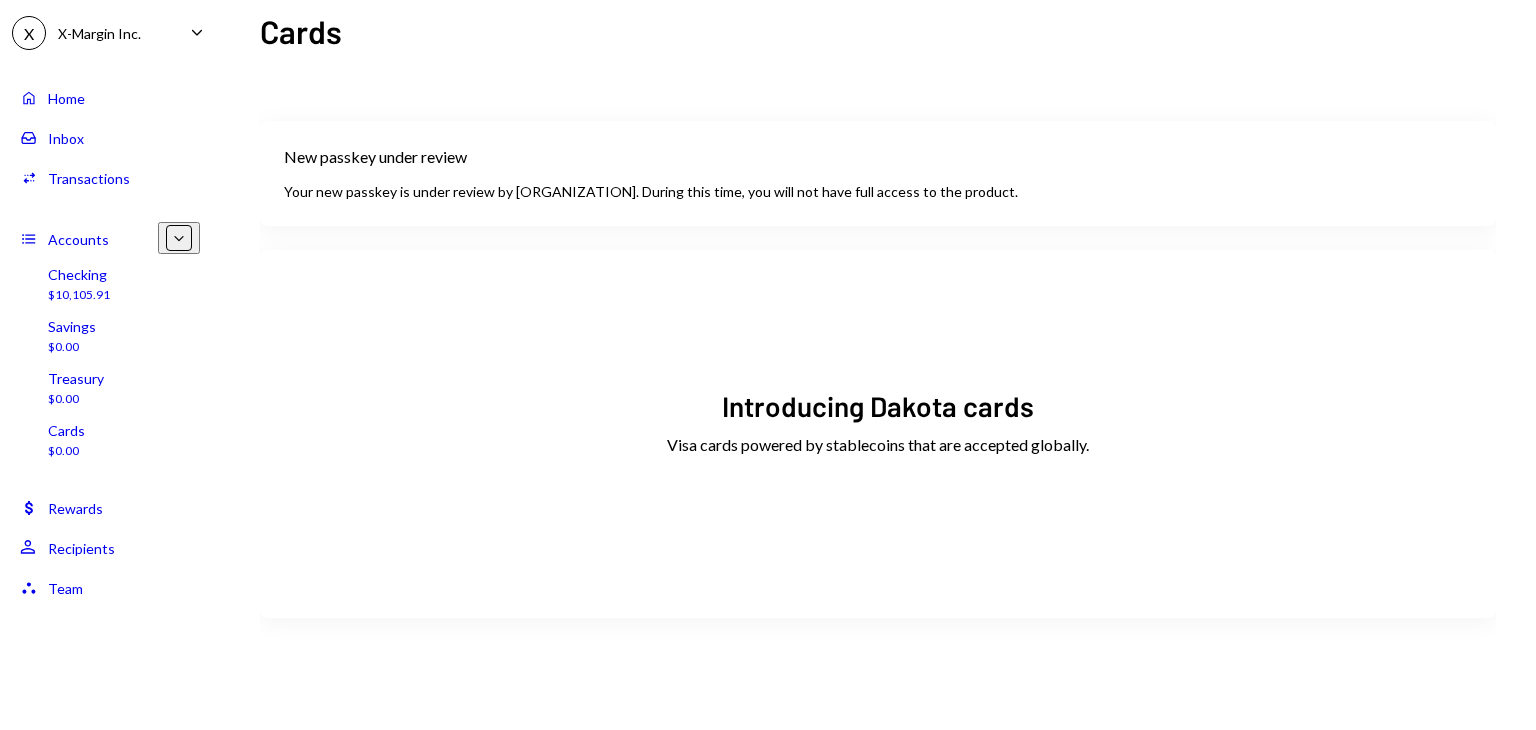 click on "Transactions" at bounding box center [89, 178] 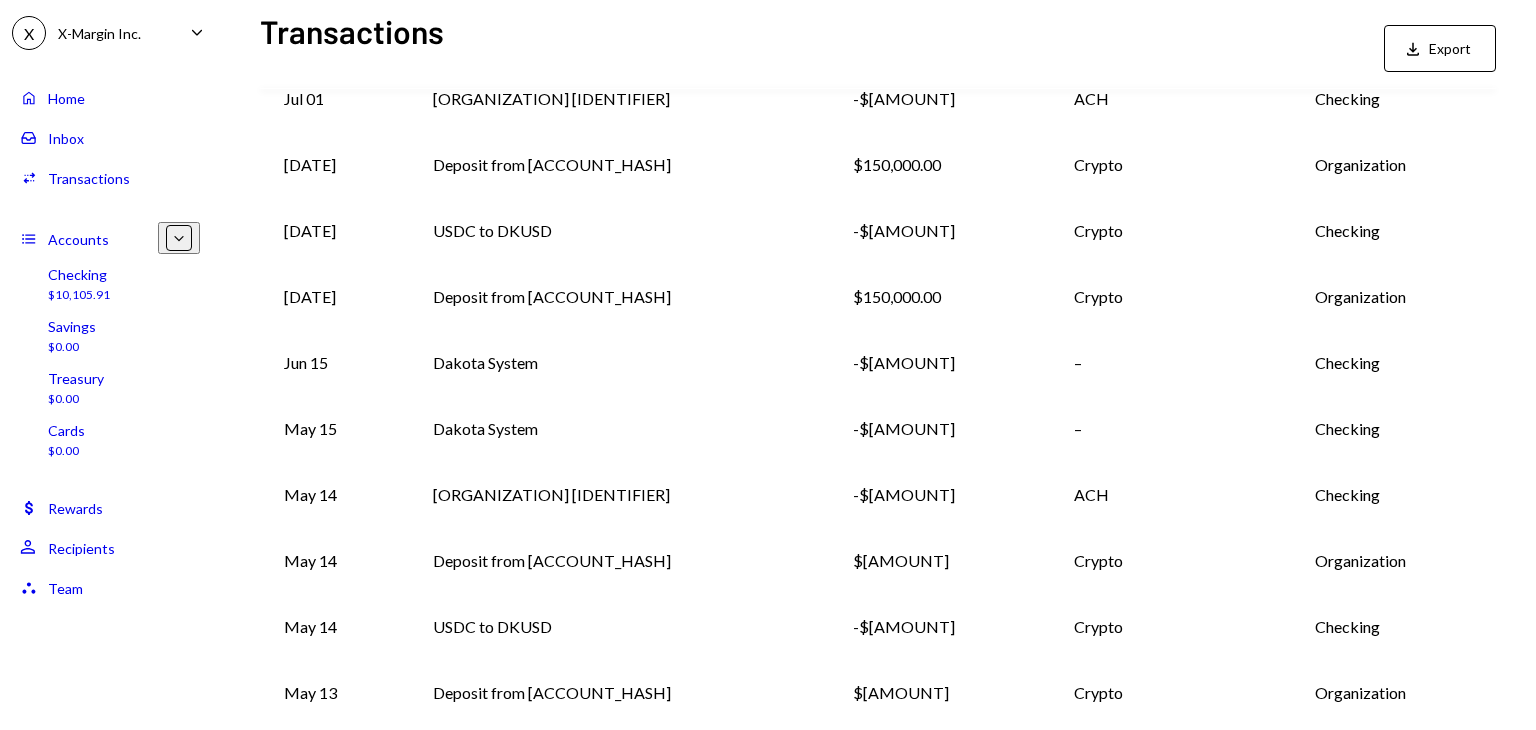 scroll, scrollTop: 443, scrollLeft: 0, axis: vertical 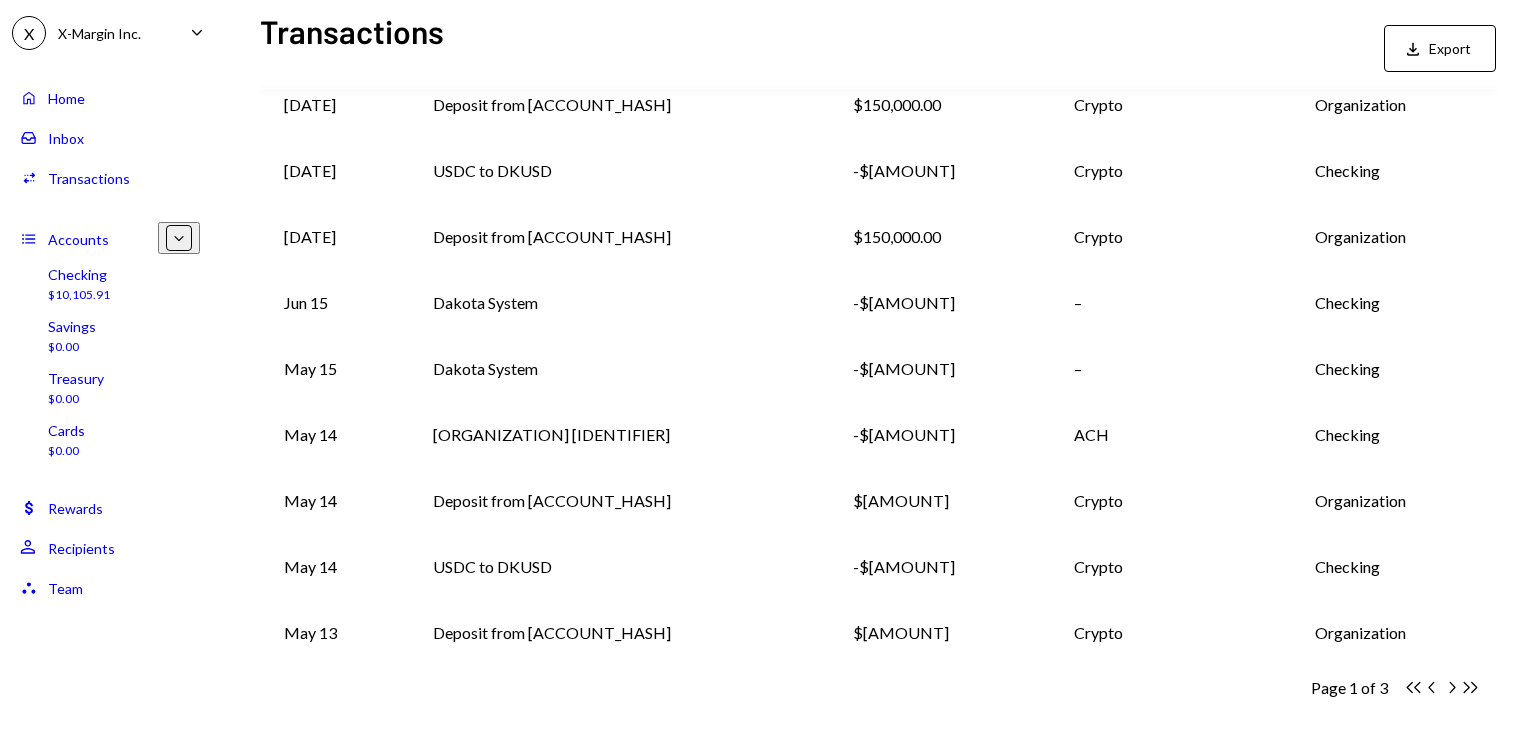 click on "Transactions" at bounding box center [89, 178] 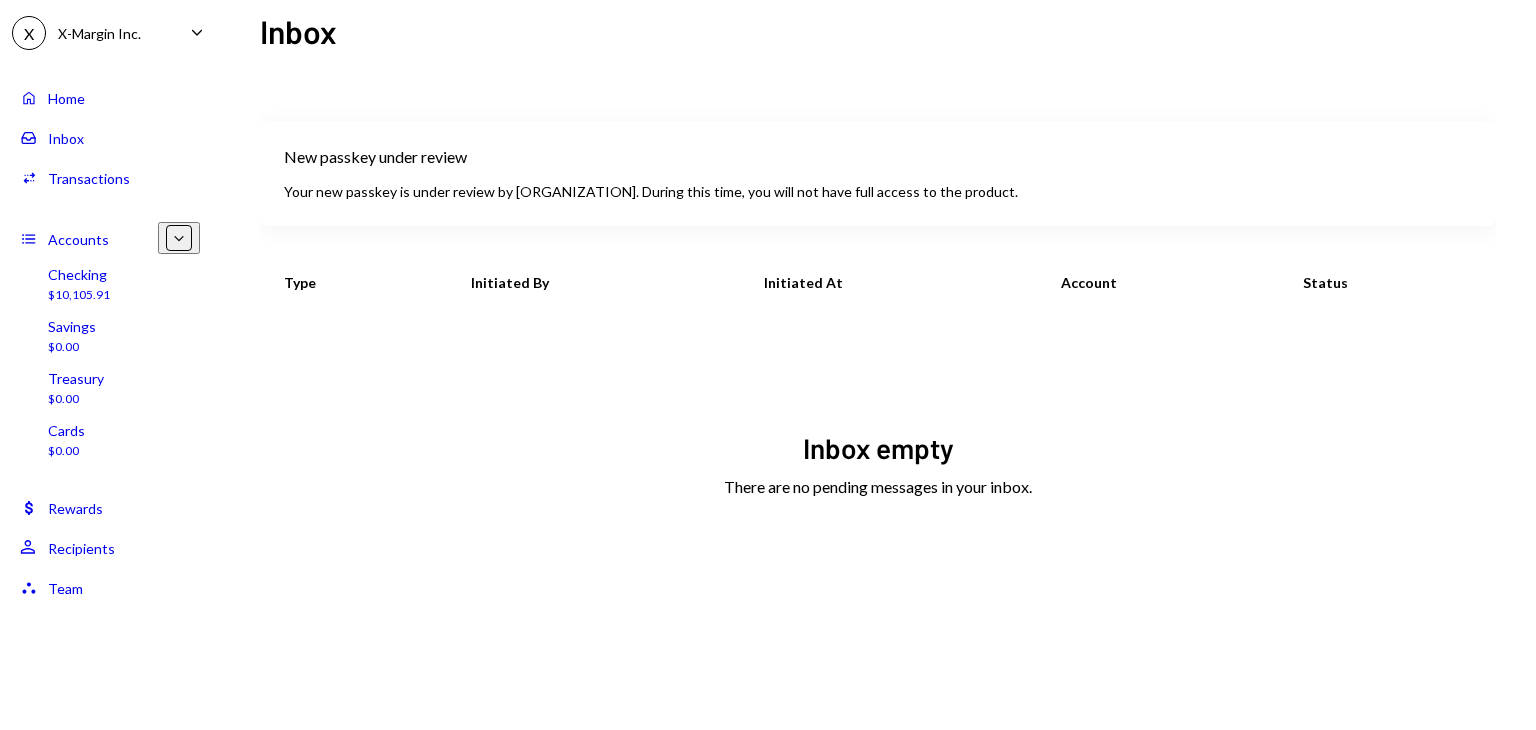 click on "Activities Transactions" at bounding box center (110, 178) 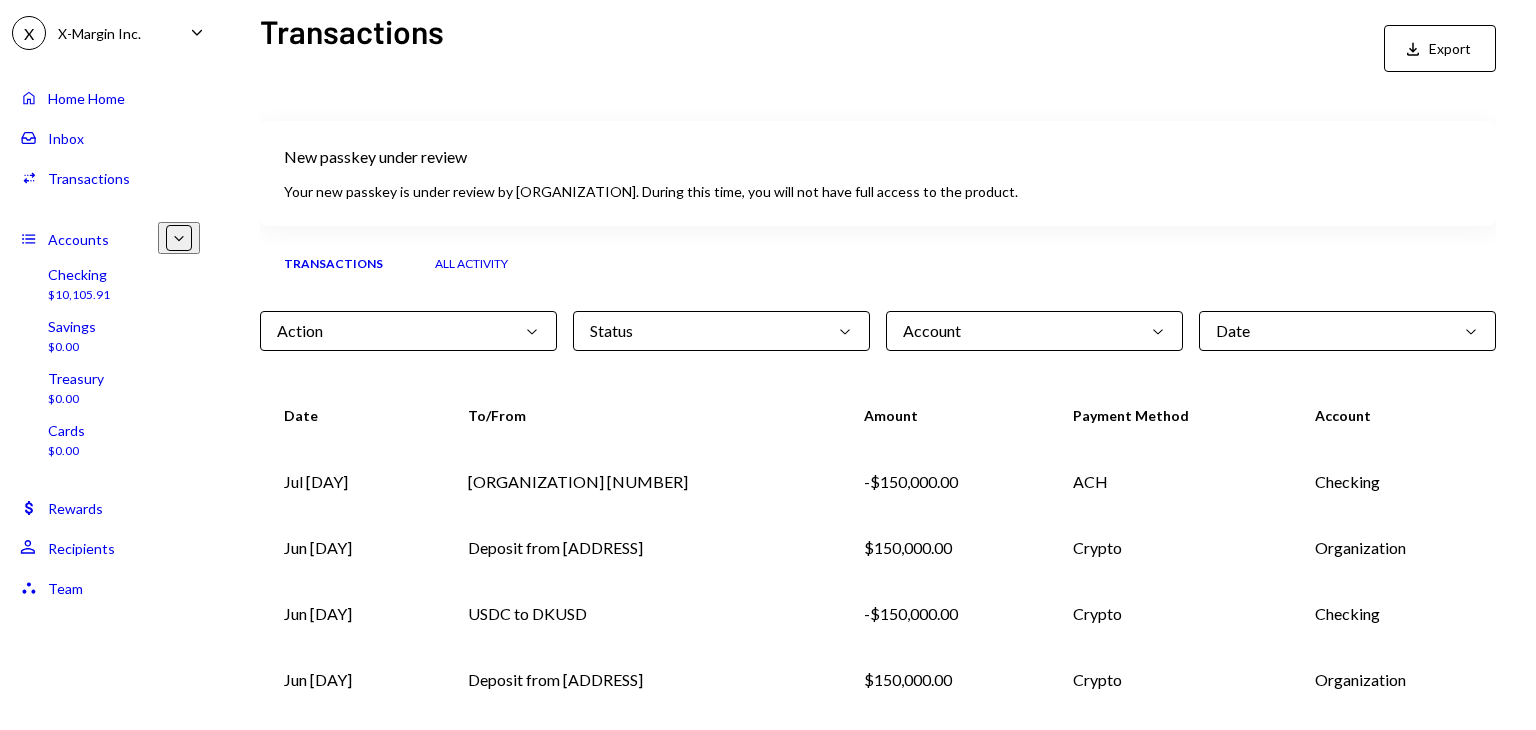 scroll, scrollTop: 0, scrollLeft: 0, axis: both 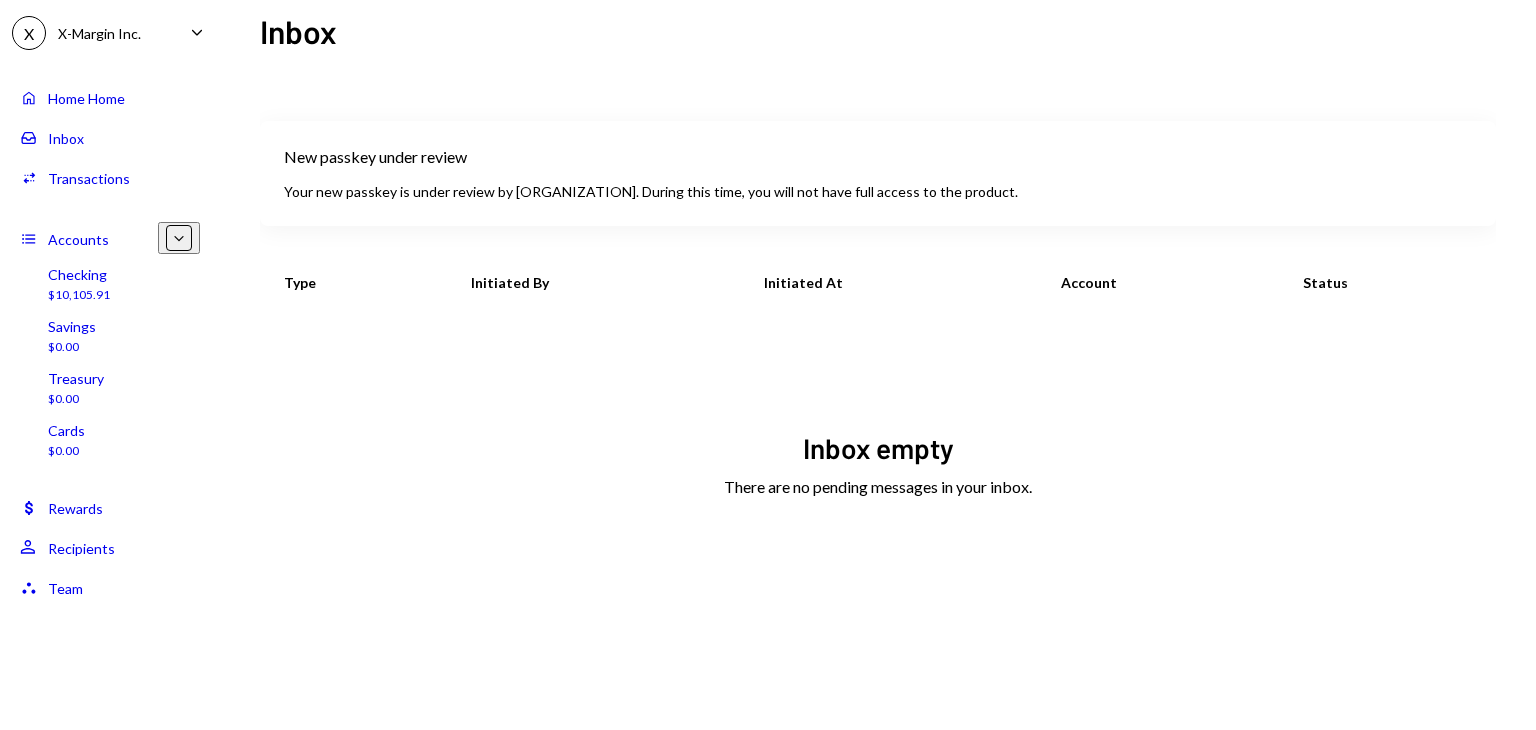 click on "Home" at bounding box center (66, 98) 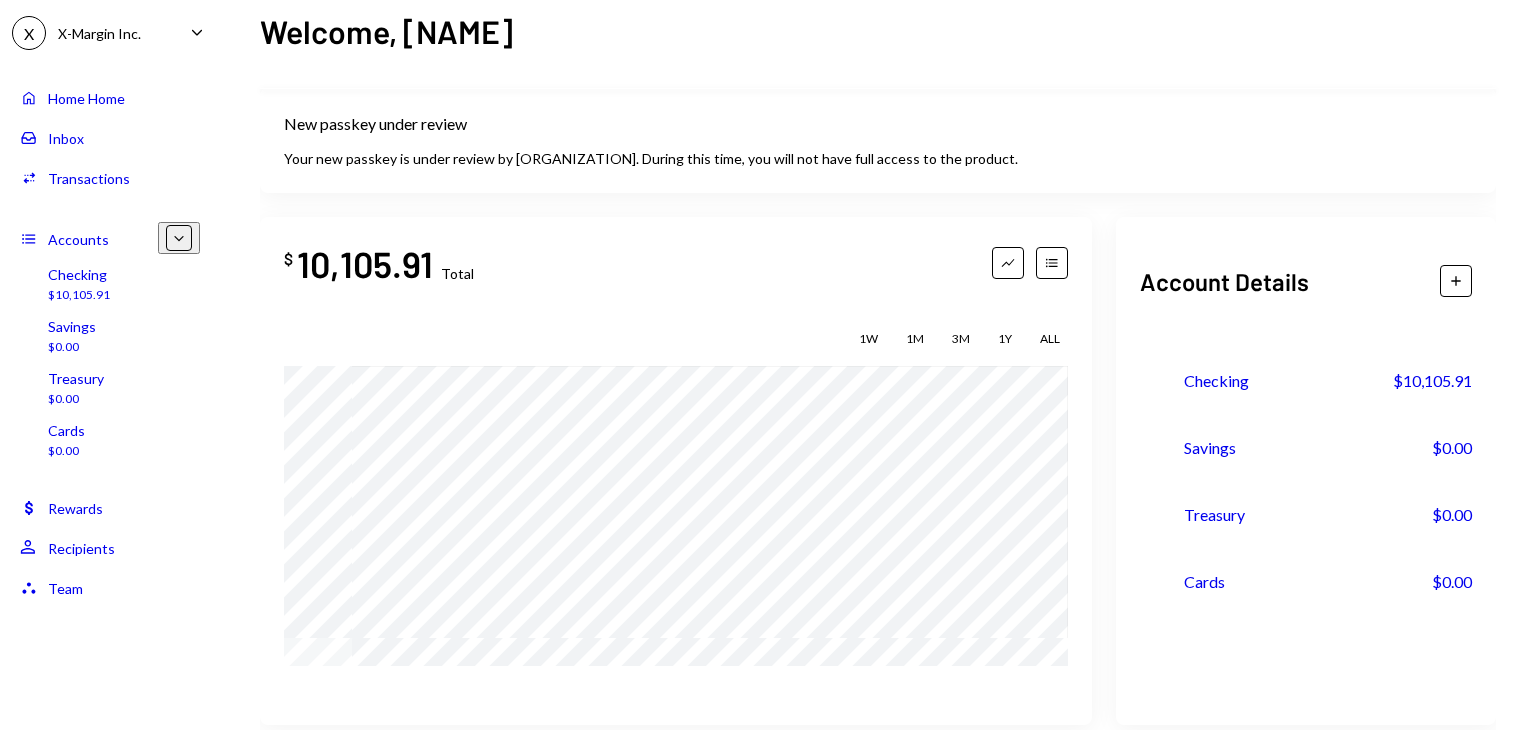 scroll, scrollTop: 0, scrollLeft: 0, axis: both 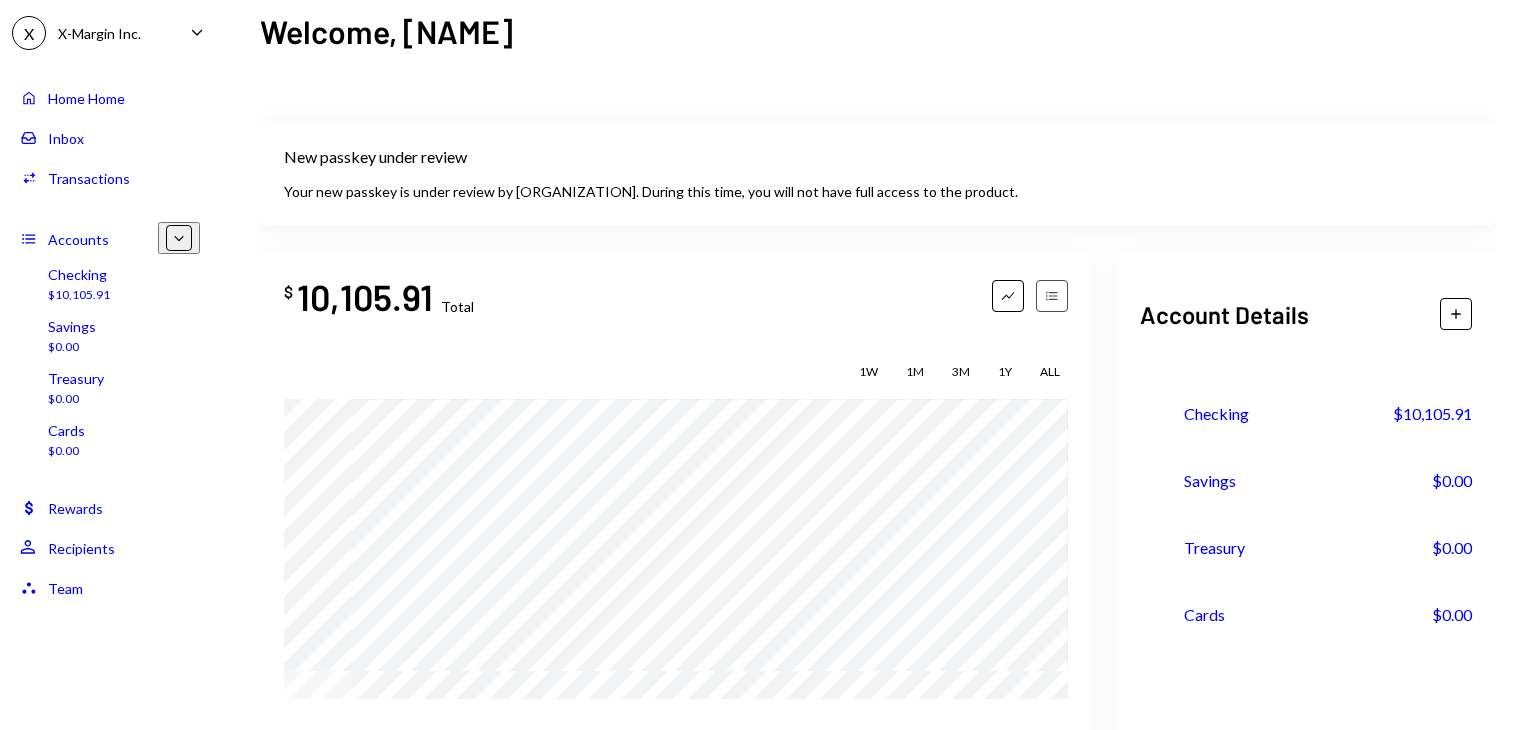 click on "Accounts" at bounding box center (1052, 296) 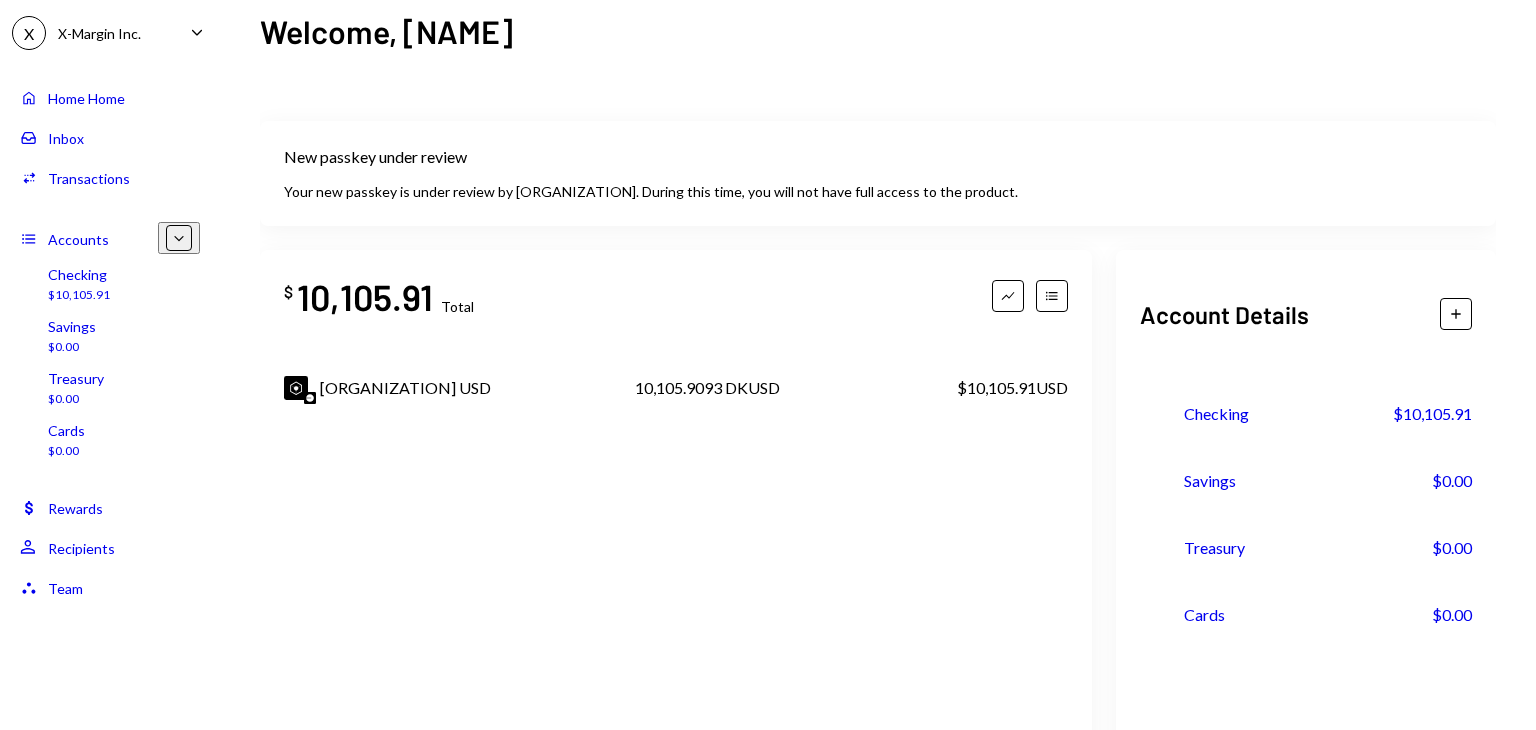 click at bounding box center [296, 388] 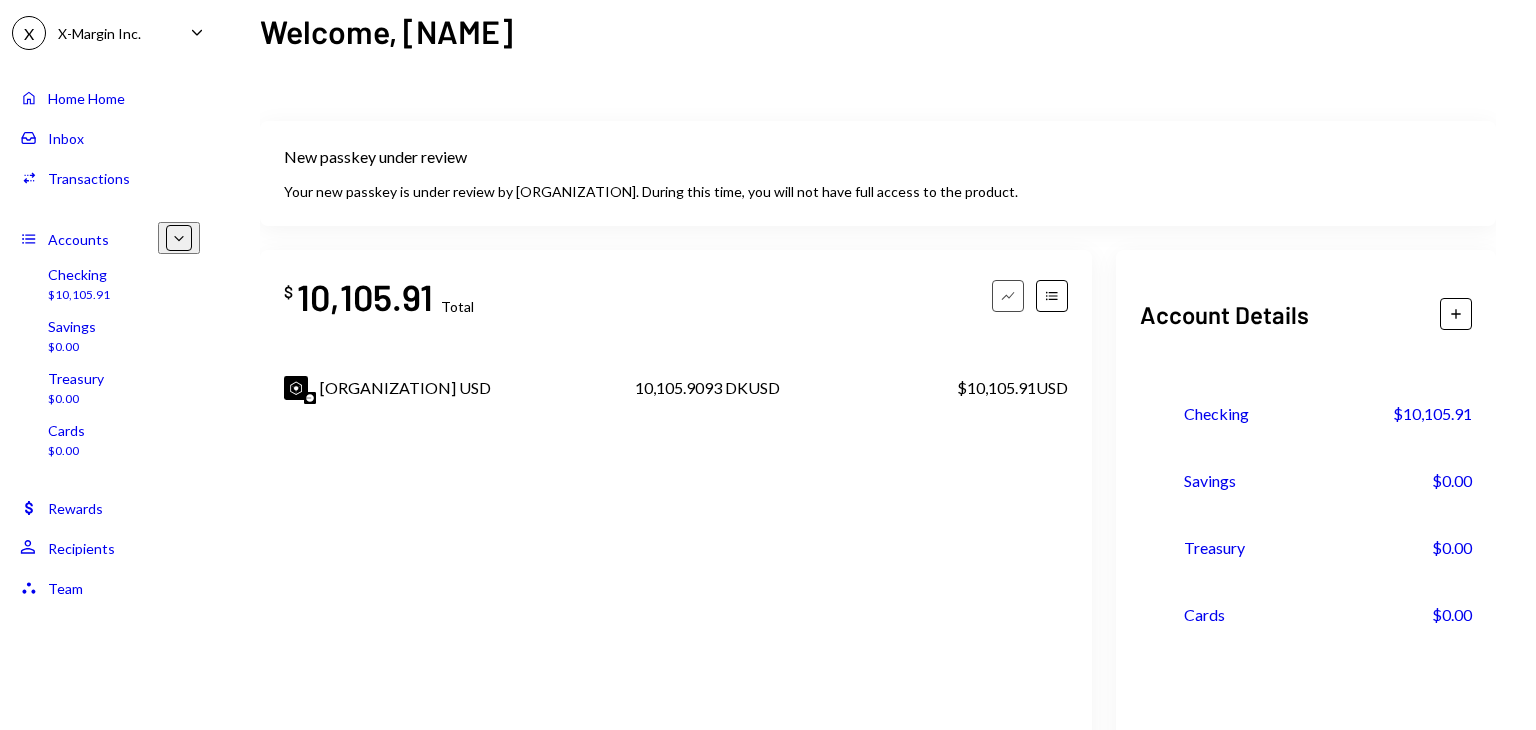 click on "Graph" at bounding box center [1008, 296] 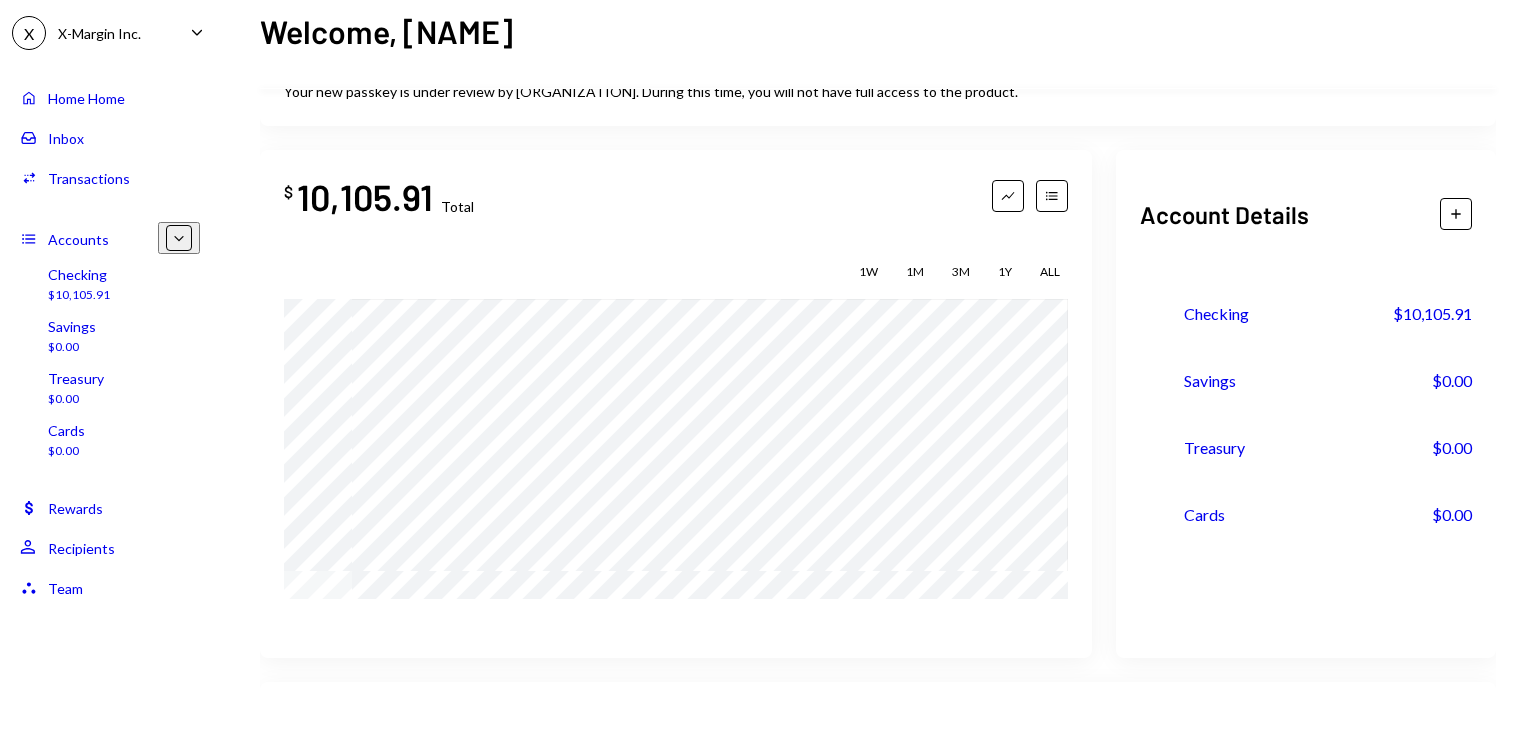 scroll, scrollTop: 0, scrollLeft: 0, axis: both 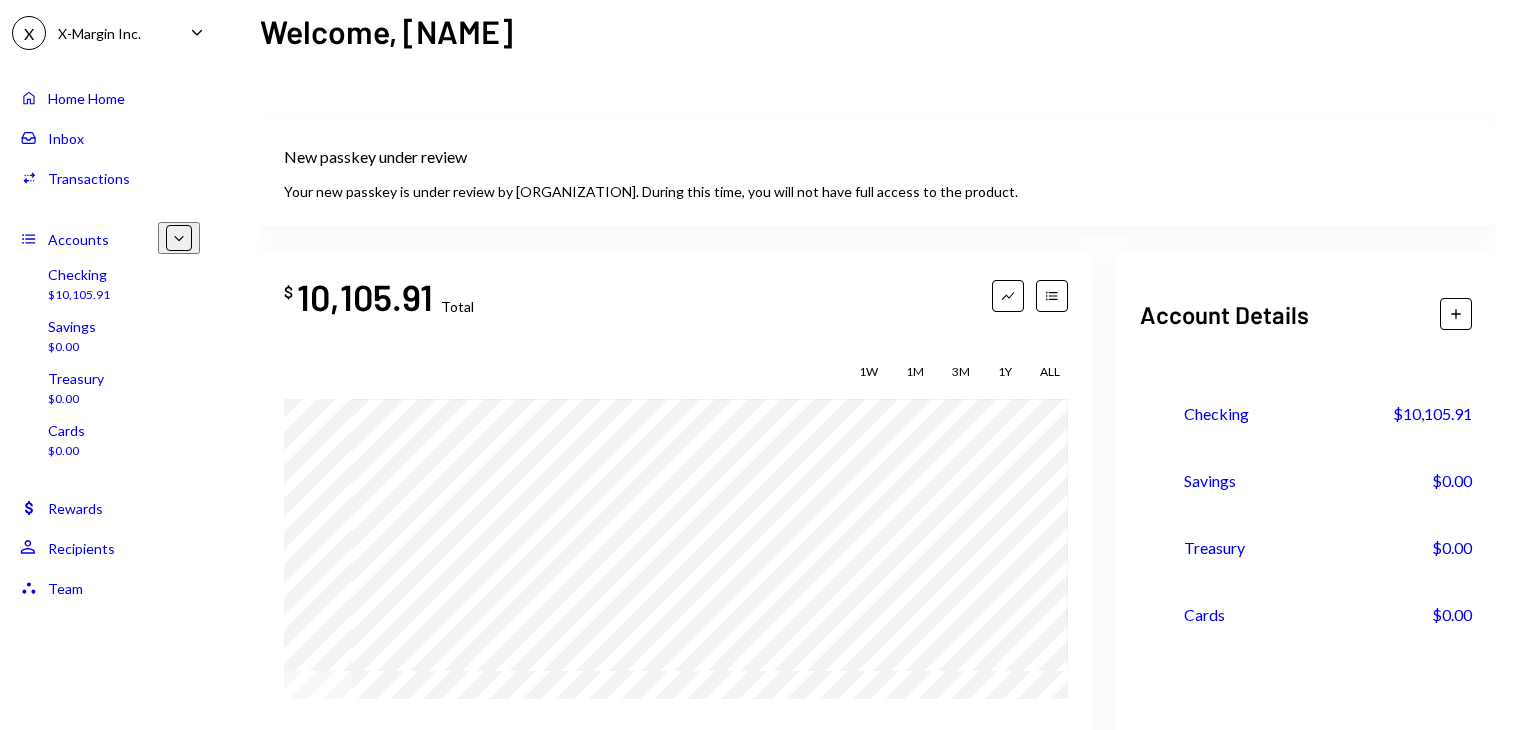 click on "X X-Margin Inc.  Caret Down" at bounding box center [110, 33] 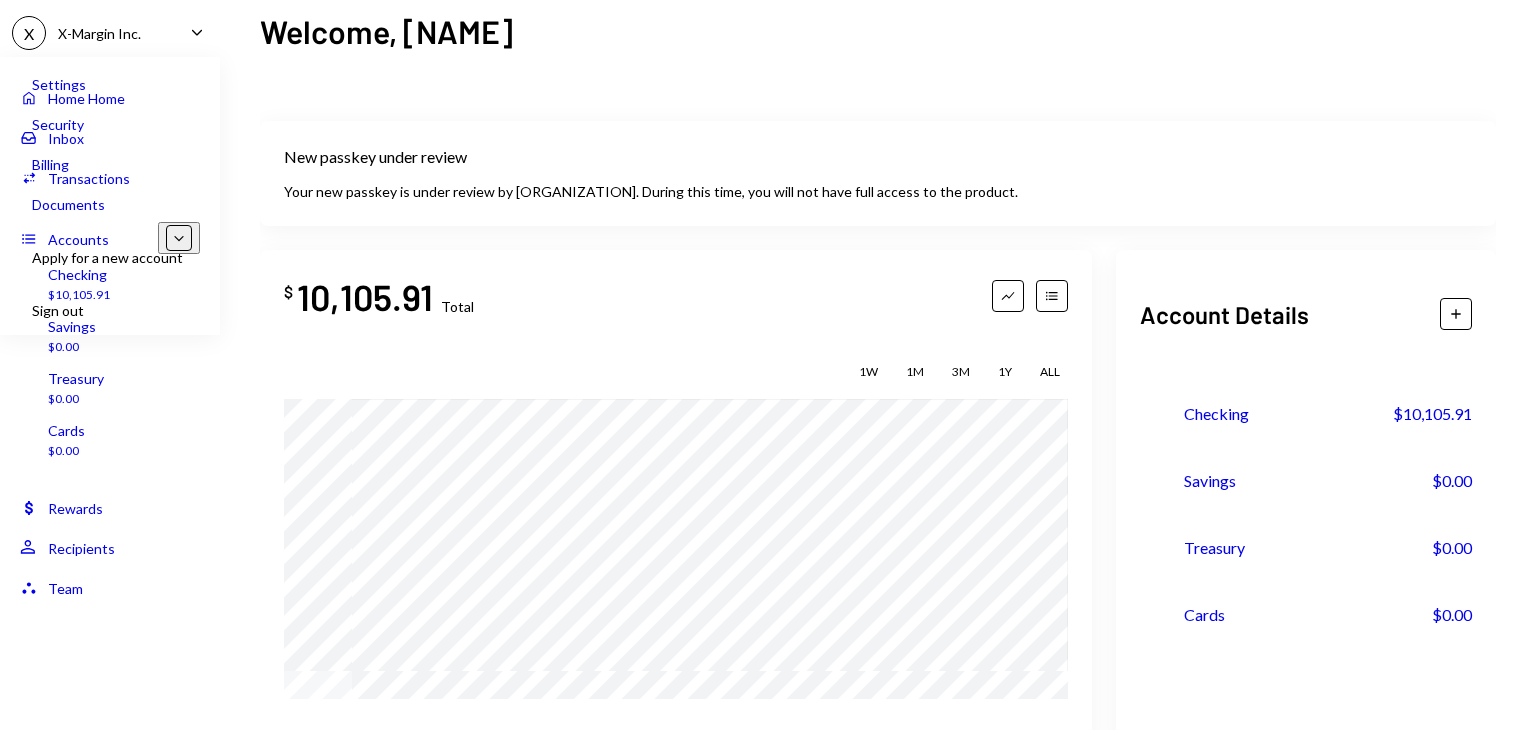 click on "Documents" at bounding box center (140, 203) 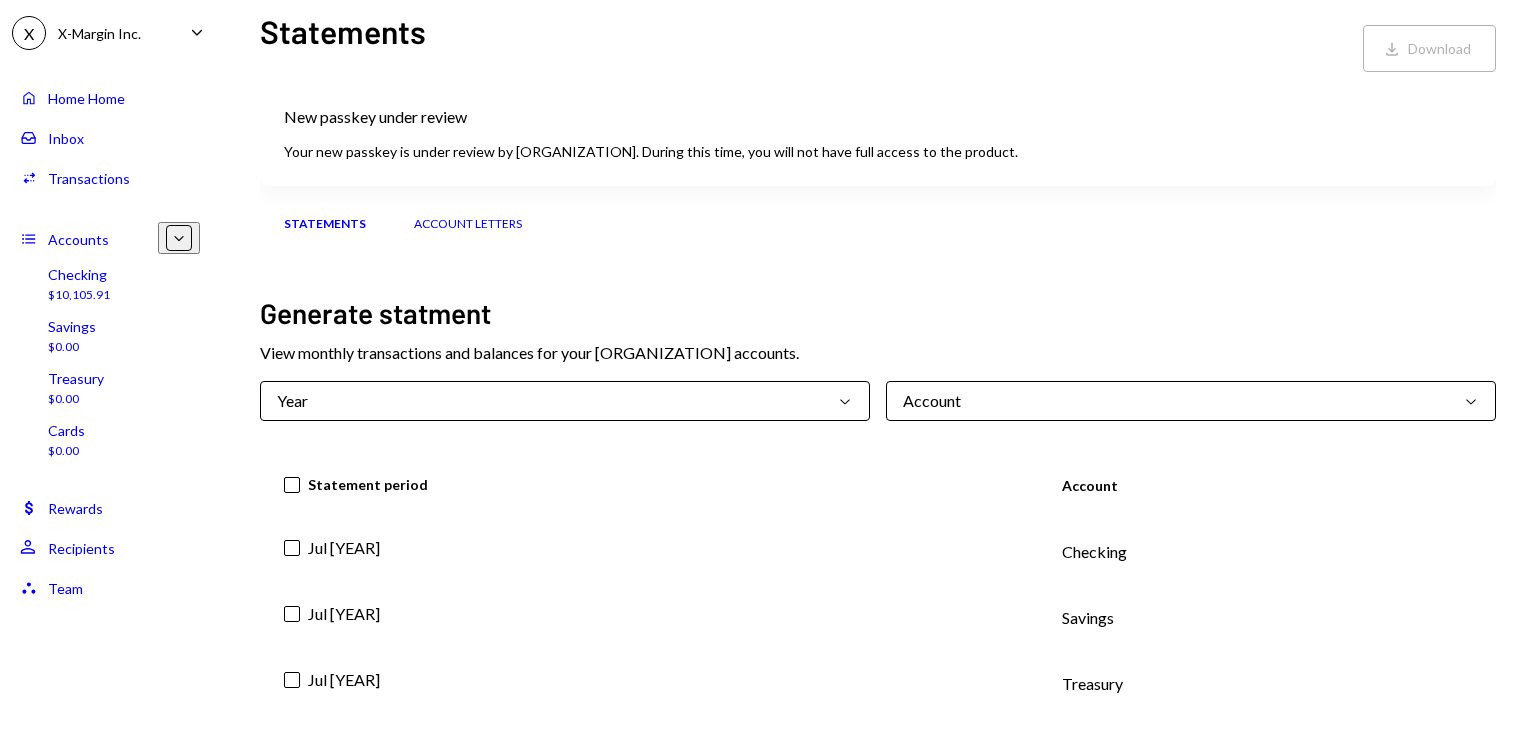 scroll, scrollTop: 0, scrollLeft: 0, axis: both 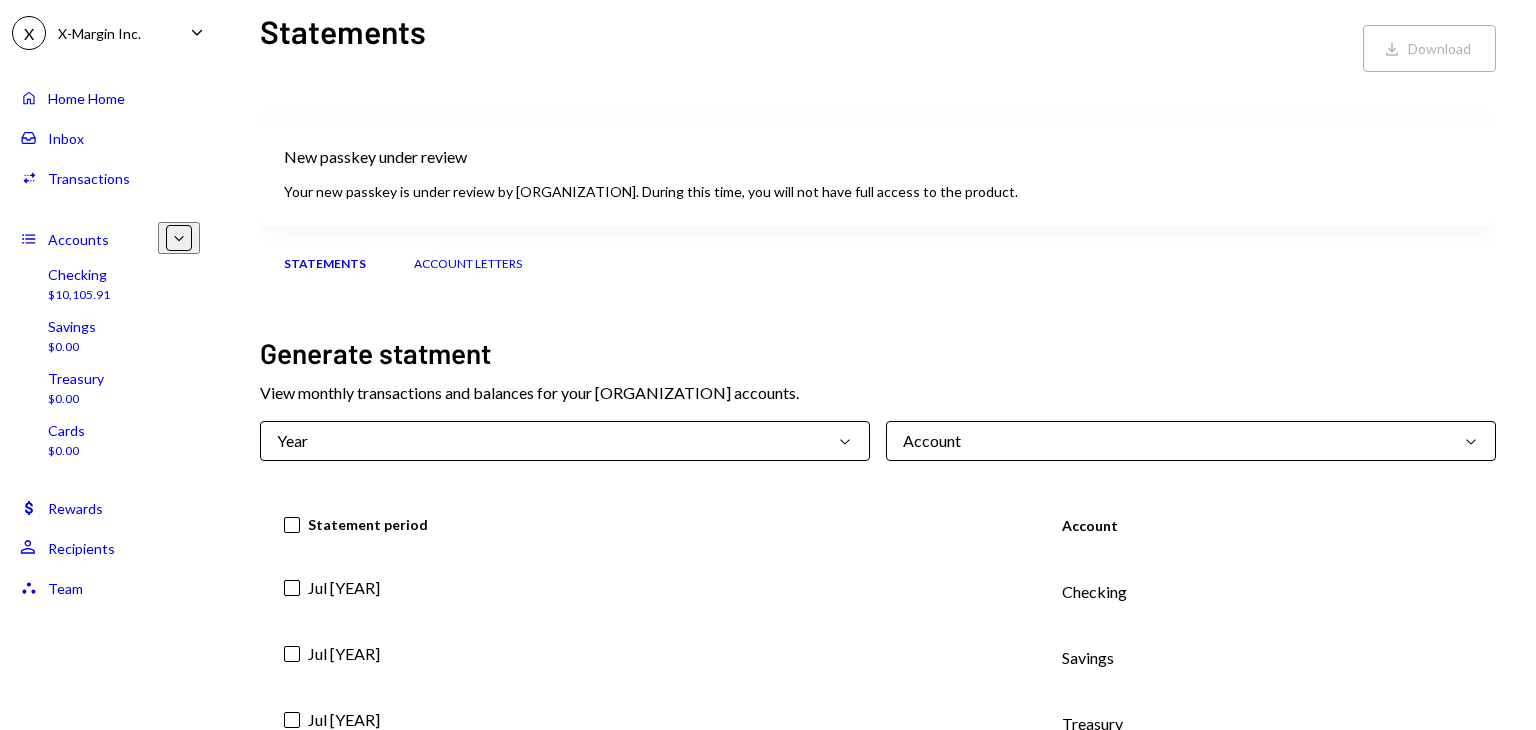 click on "Account Letters" at bounding box center (468, 264) 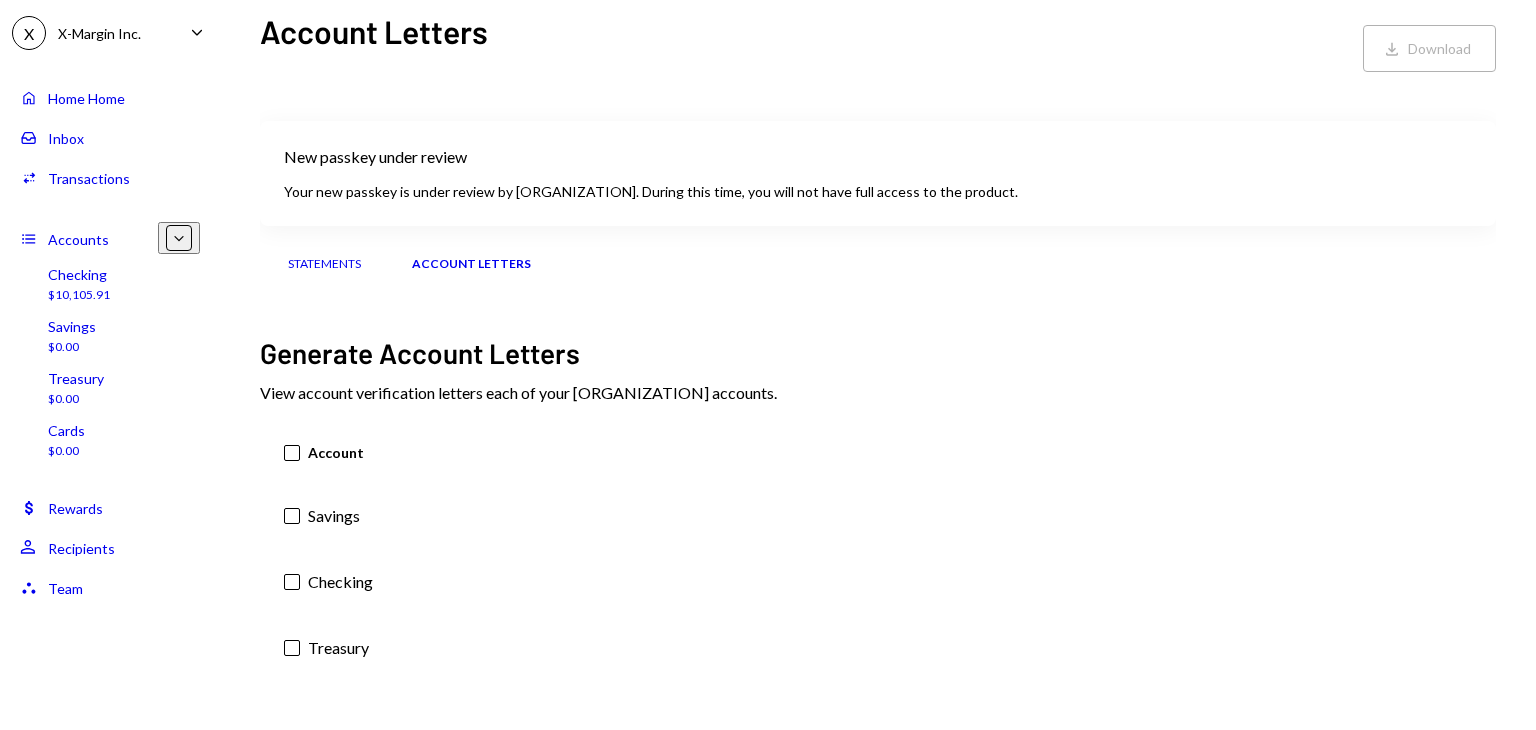 click on "Statements" at bounding box center (324, 264) 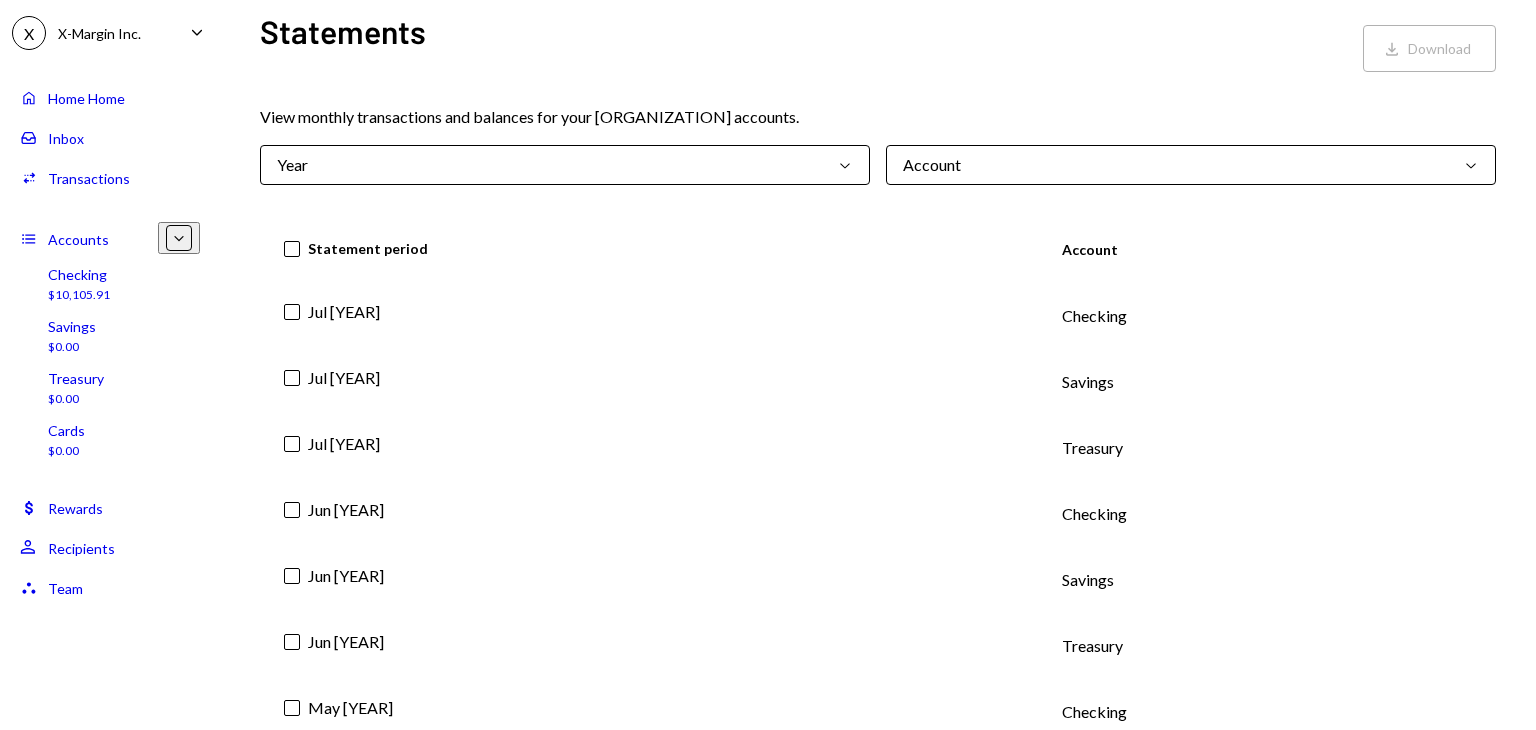 scroll, scrollTop: 400, scrollLeft: 0, axis: vertical 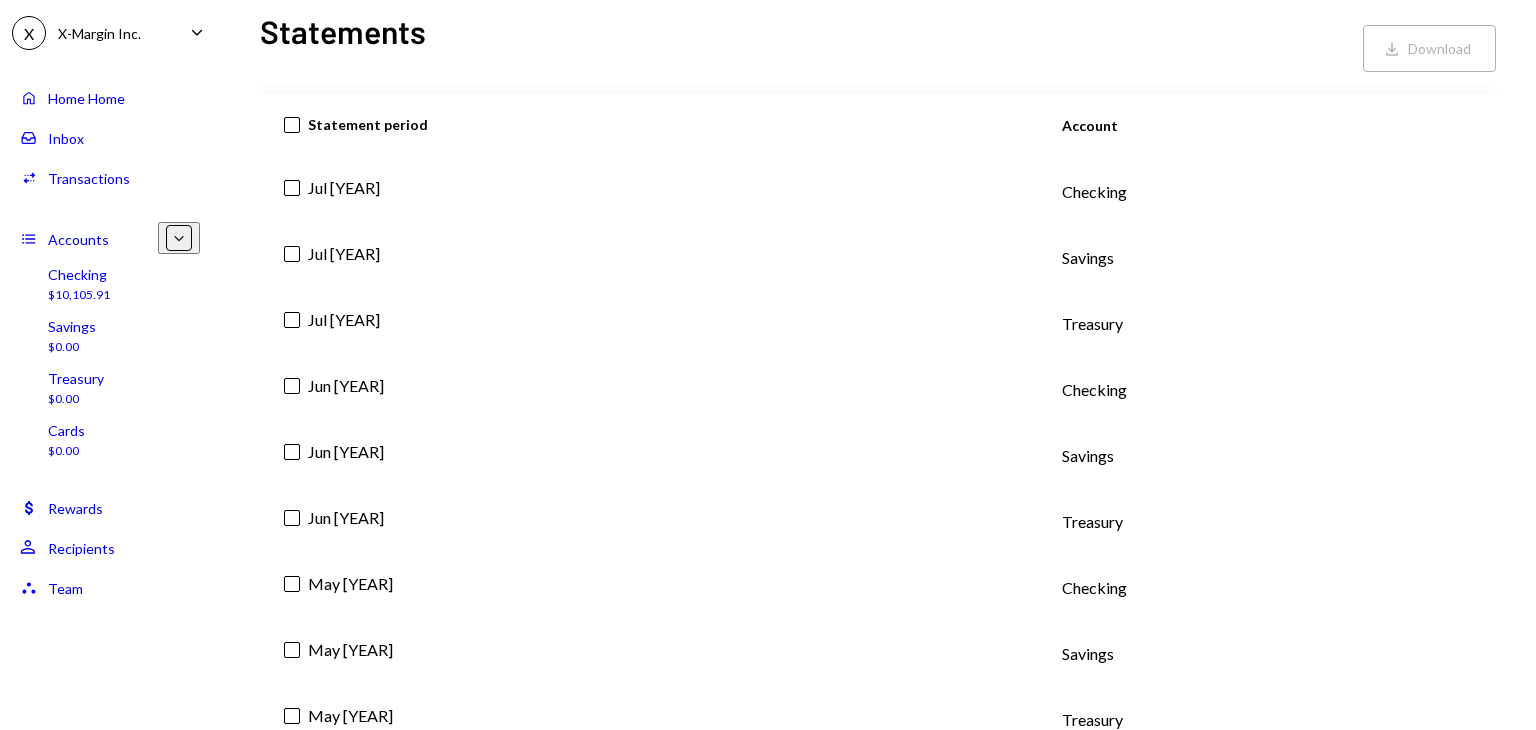 click on "Jun 2025" at bounding box center (655, 192) 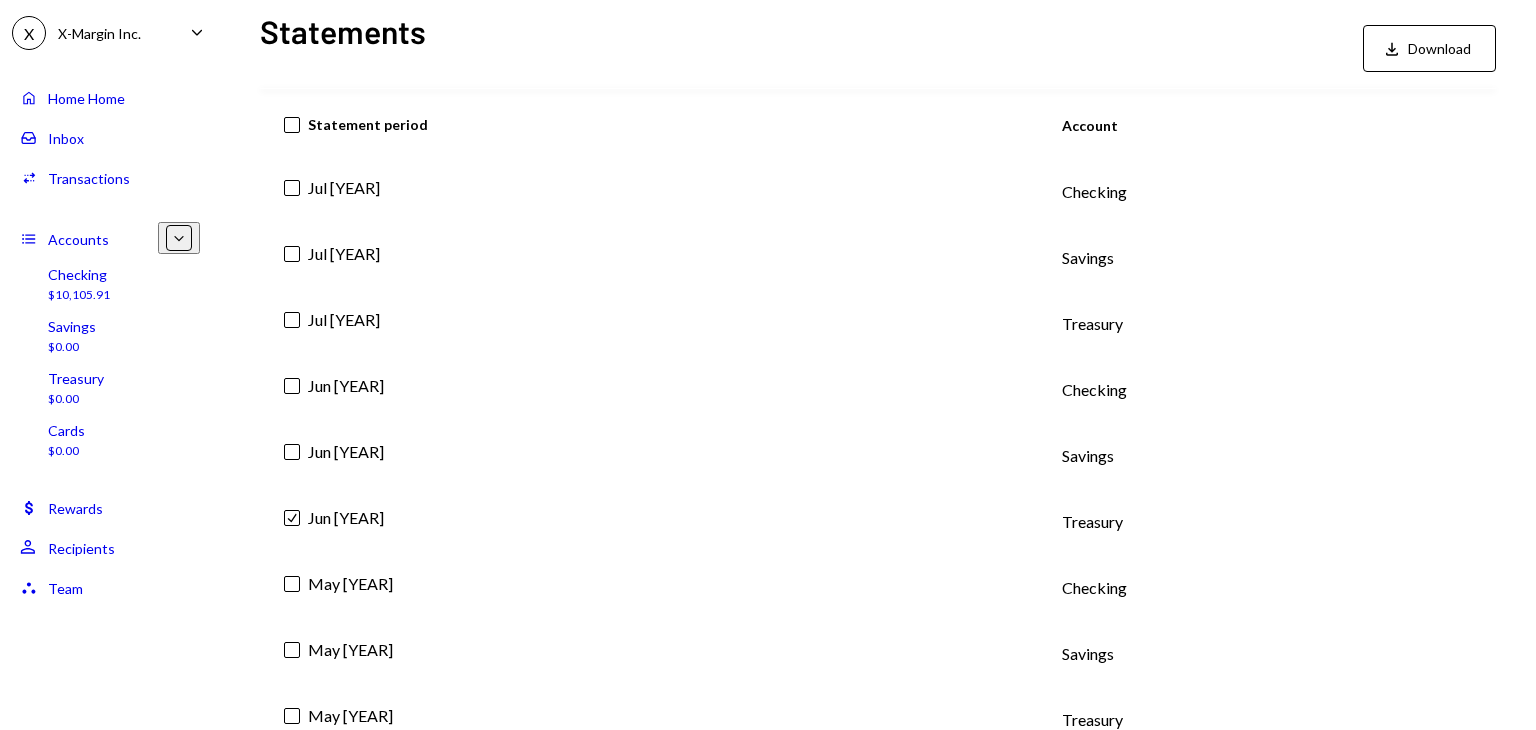 click on "Jun 2025" at bounding box center (655, 192) 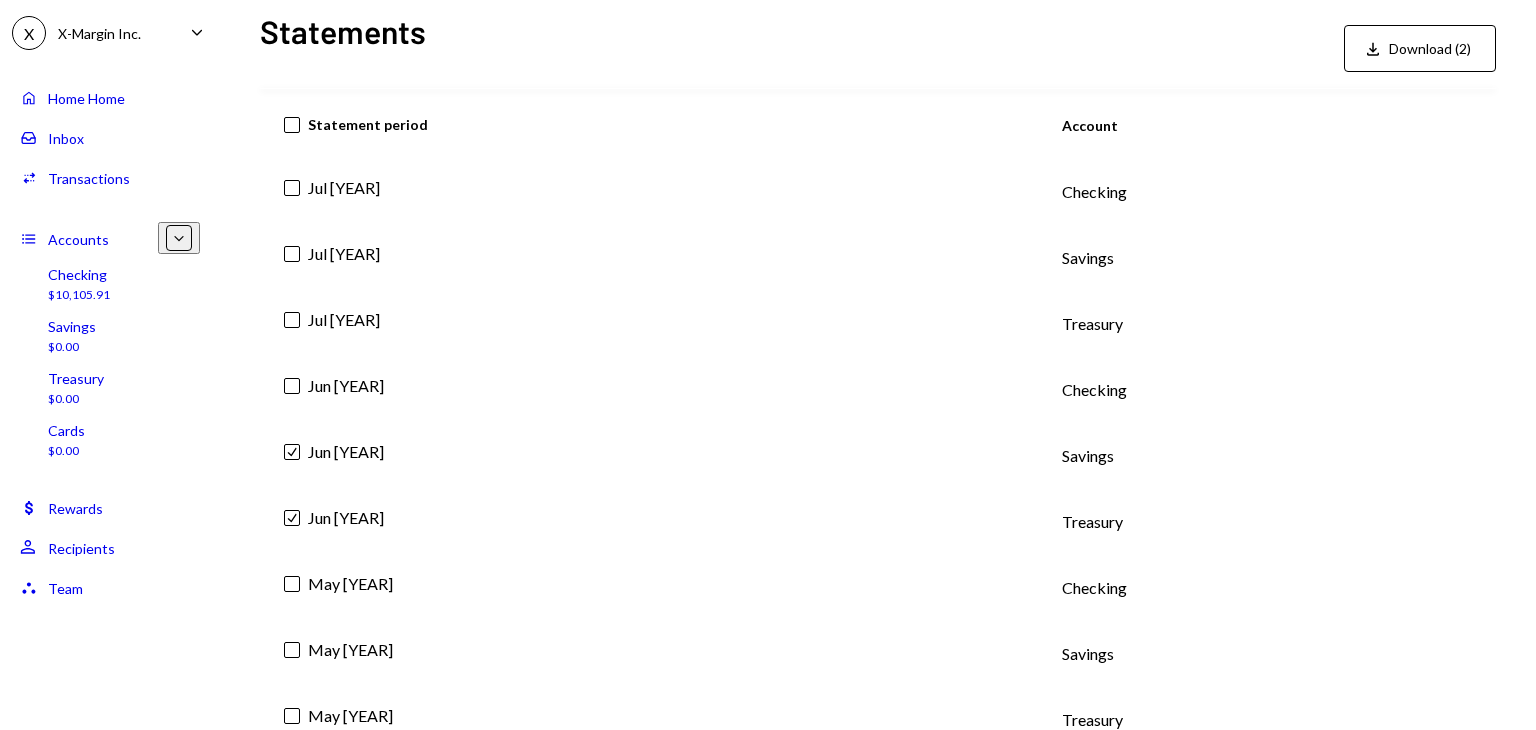 click on "Jun 2025" at bounding box center (655, 192) 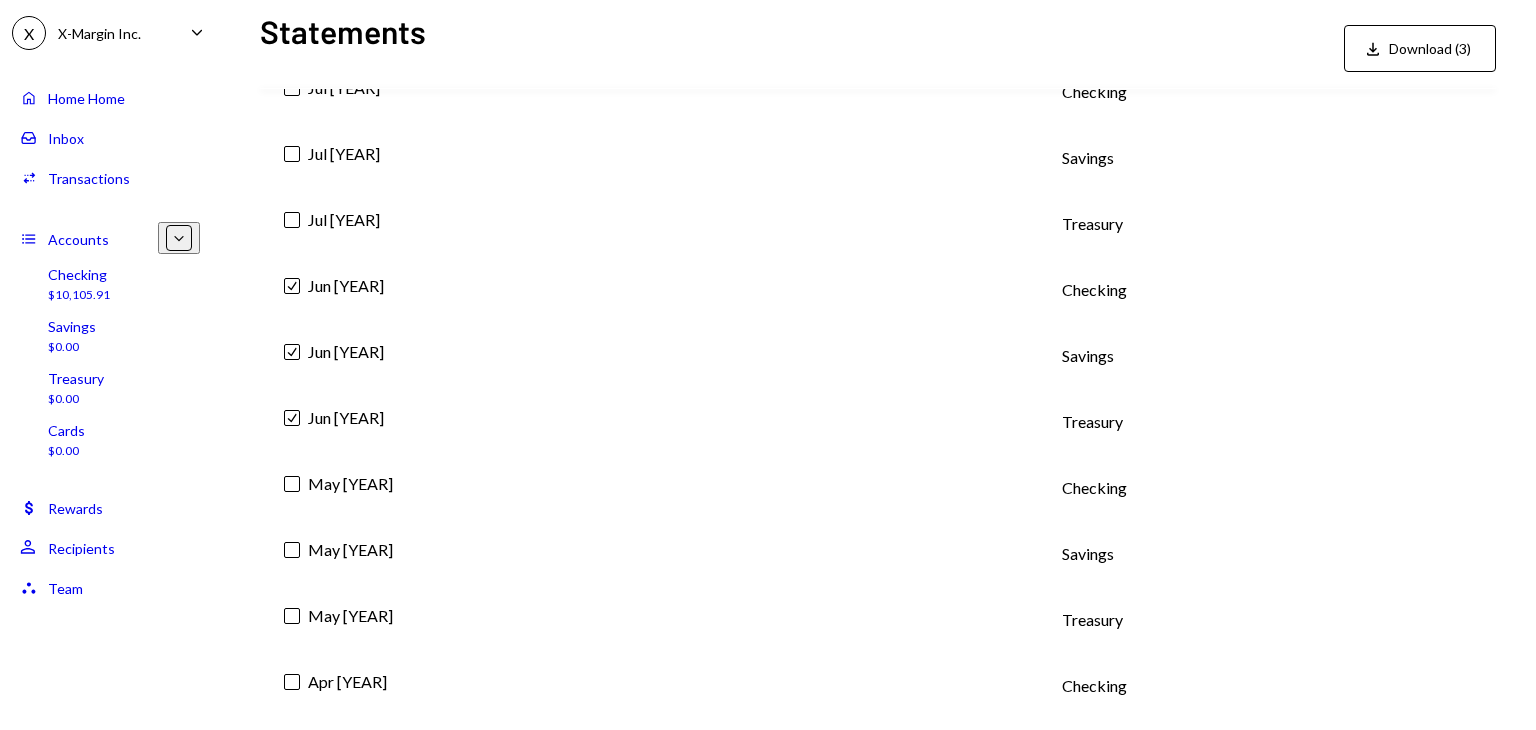 scroll, scrollTop: 200, scrollLeft: 0, axis: vertical 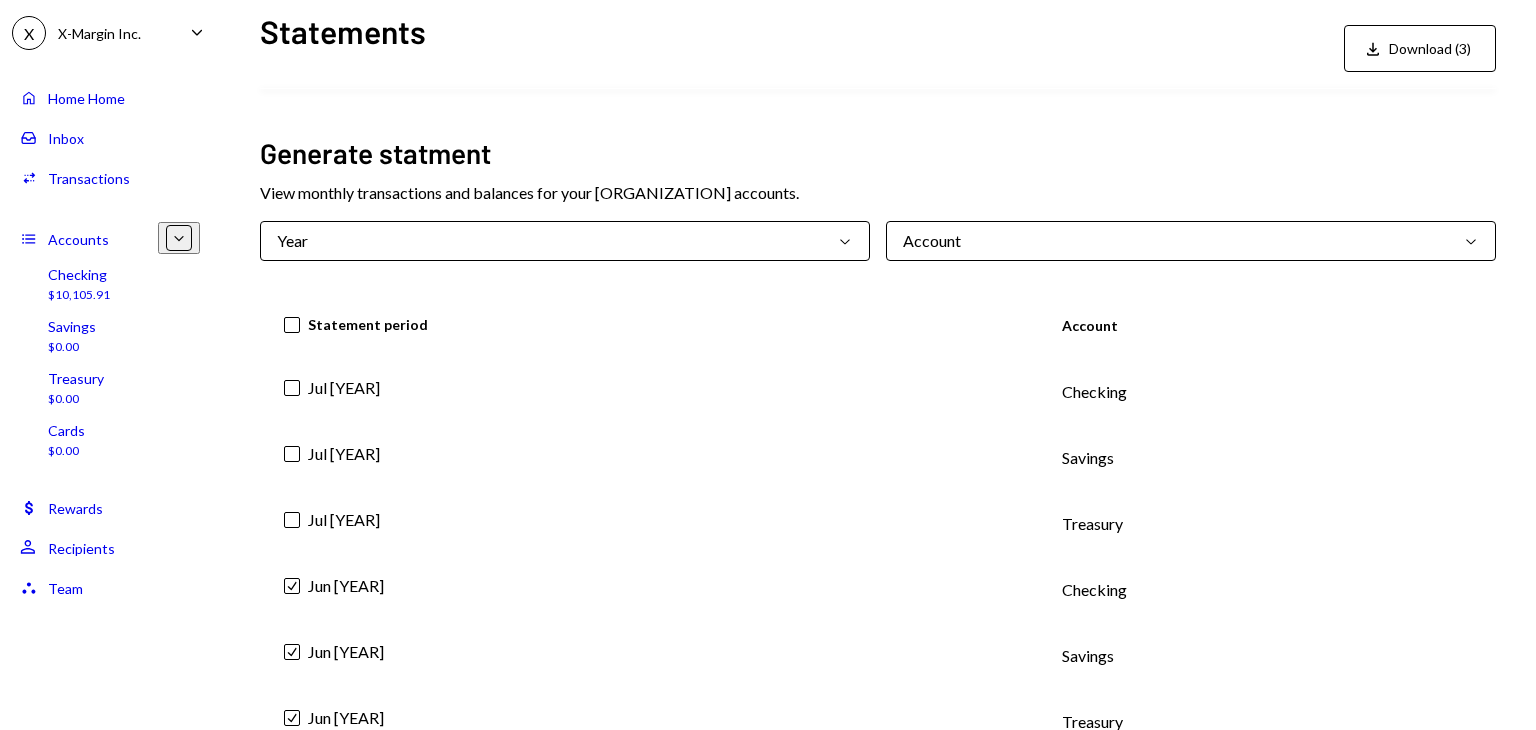 click on "Account Chevron Down" at bounding box center (1191, 241) 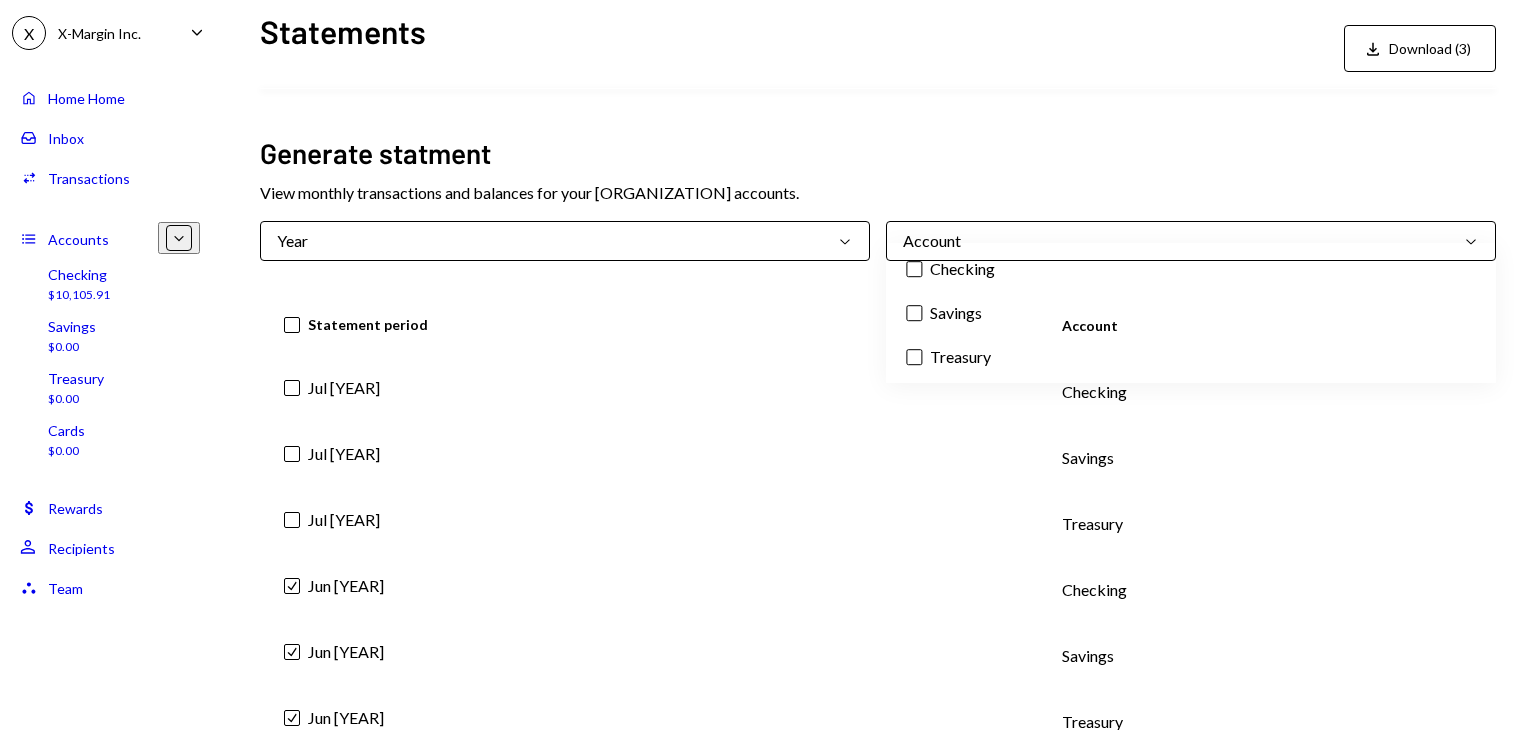 click on "Account Chevron Down" at bounding box center [1191, 241] 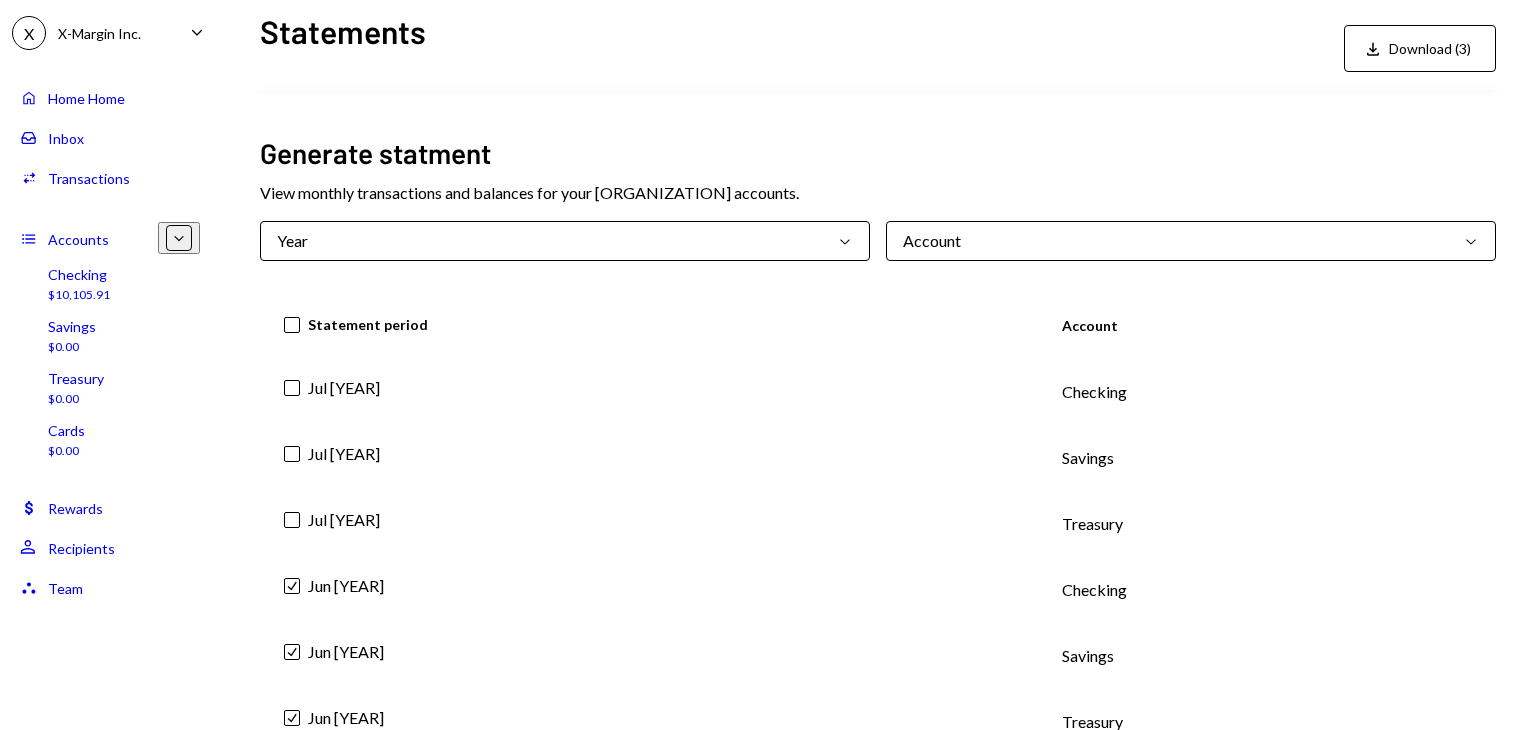 click on "Year Chevron Down" at bounding box center (565, 241) 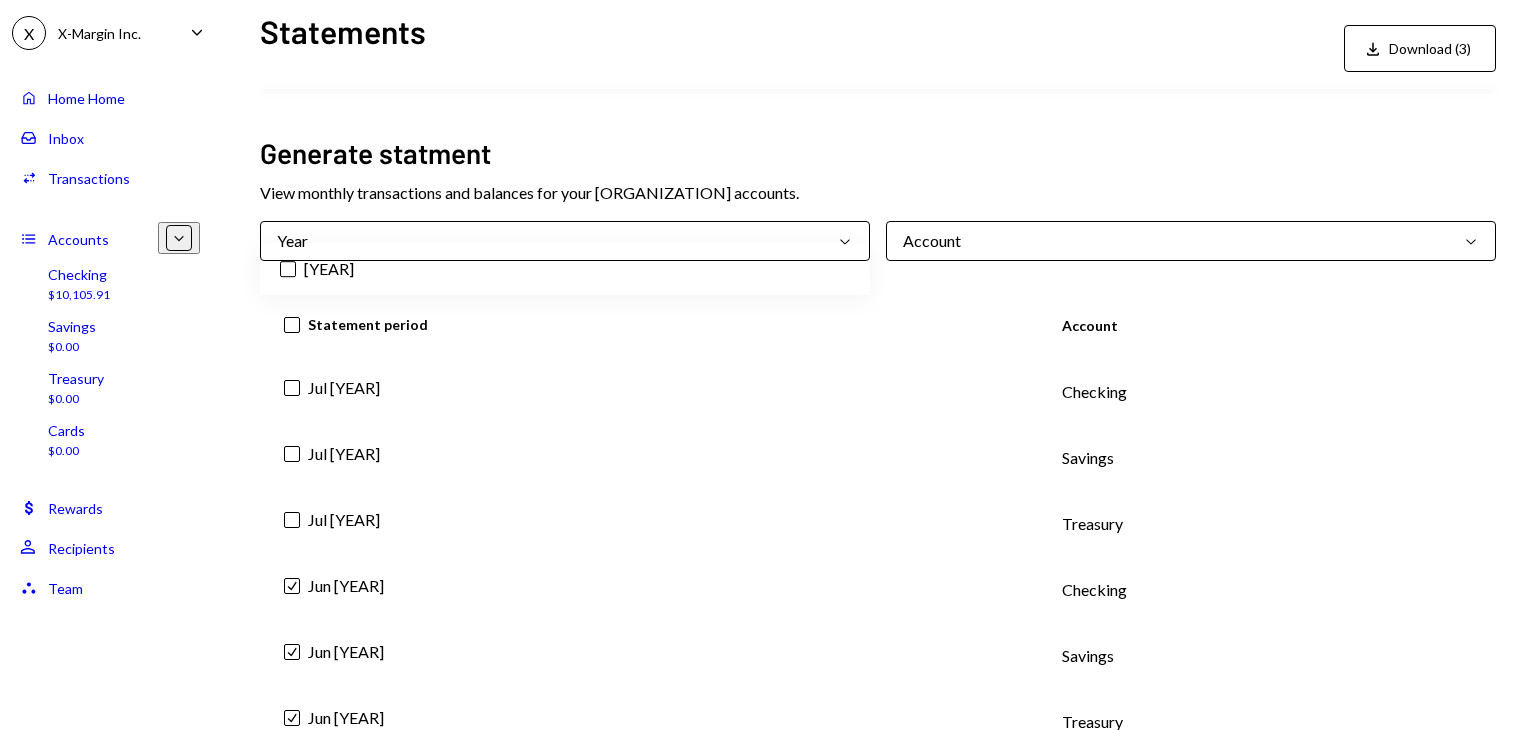 click on "Year Chevron Down" at bounding box center [565, 241] 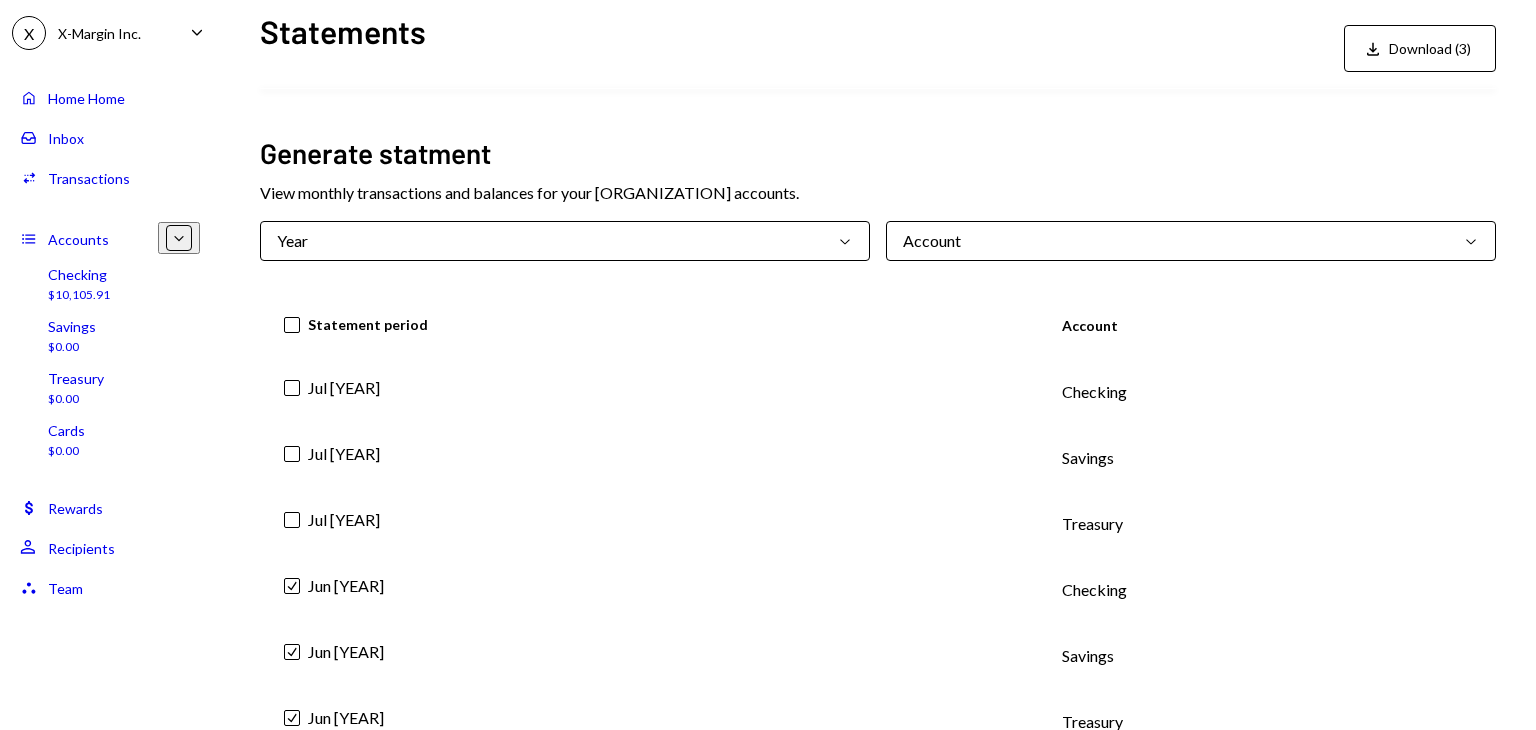 click on "Year Chevron Down" at bounding box center (565, 241) 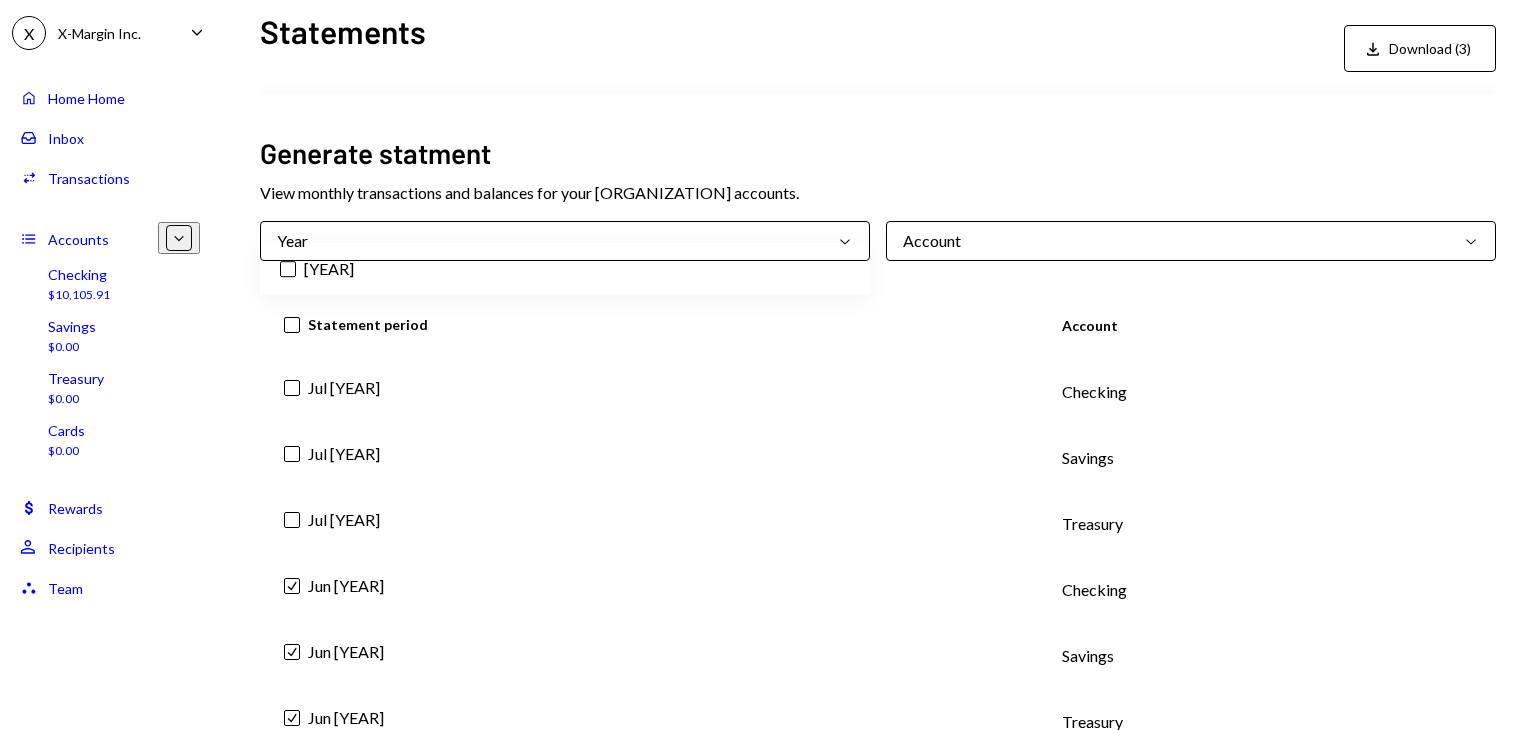 click on "2025" at bounding box center (288, 269) 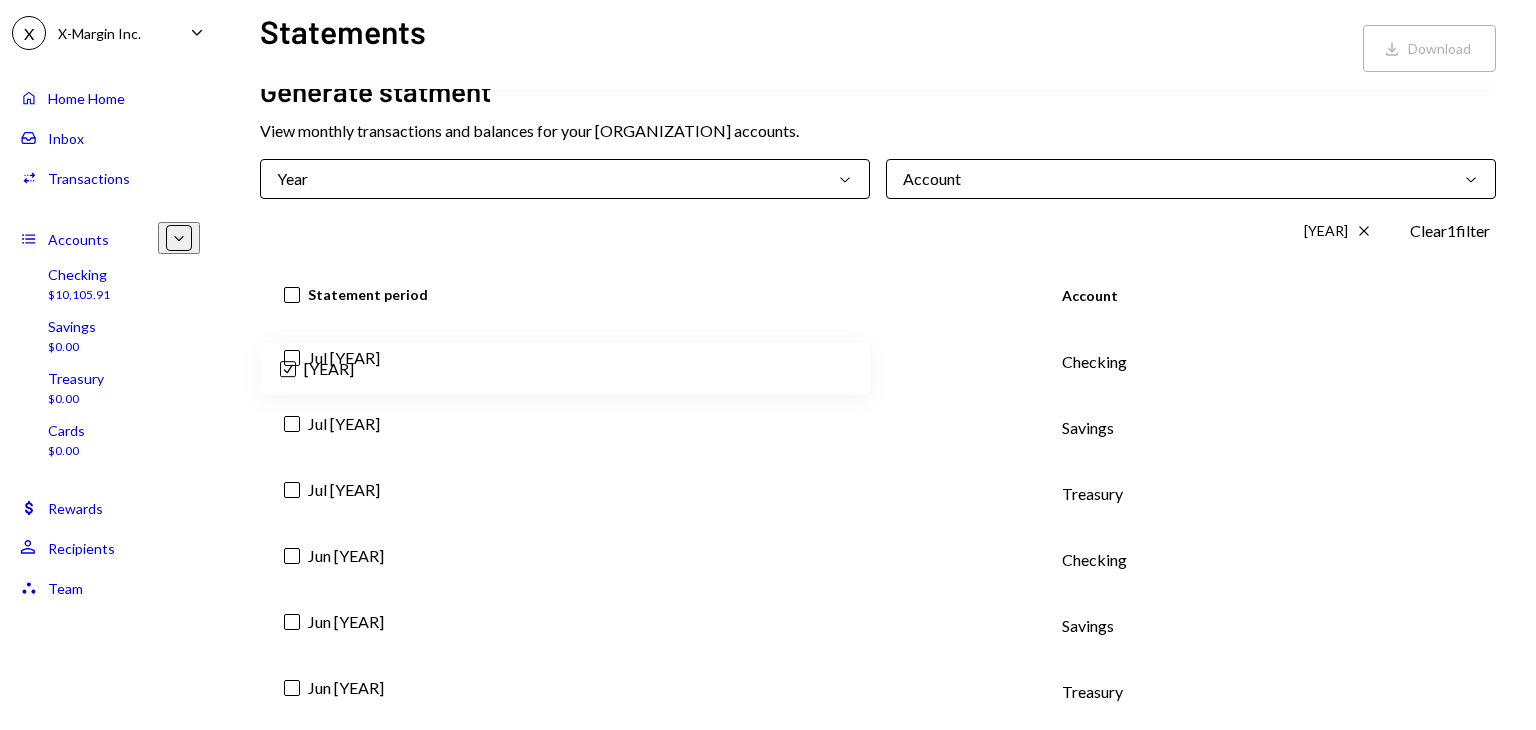 scroll, scrollTop: 400, scrollLeft: 0, axis: vertical 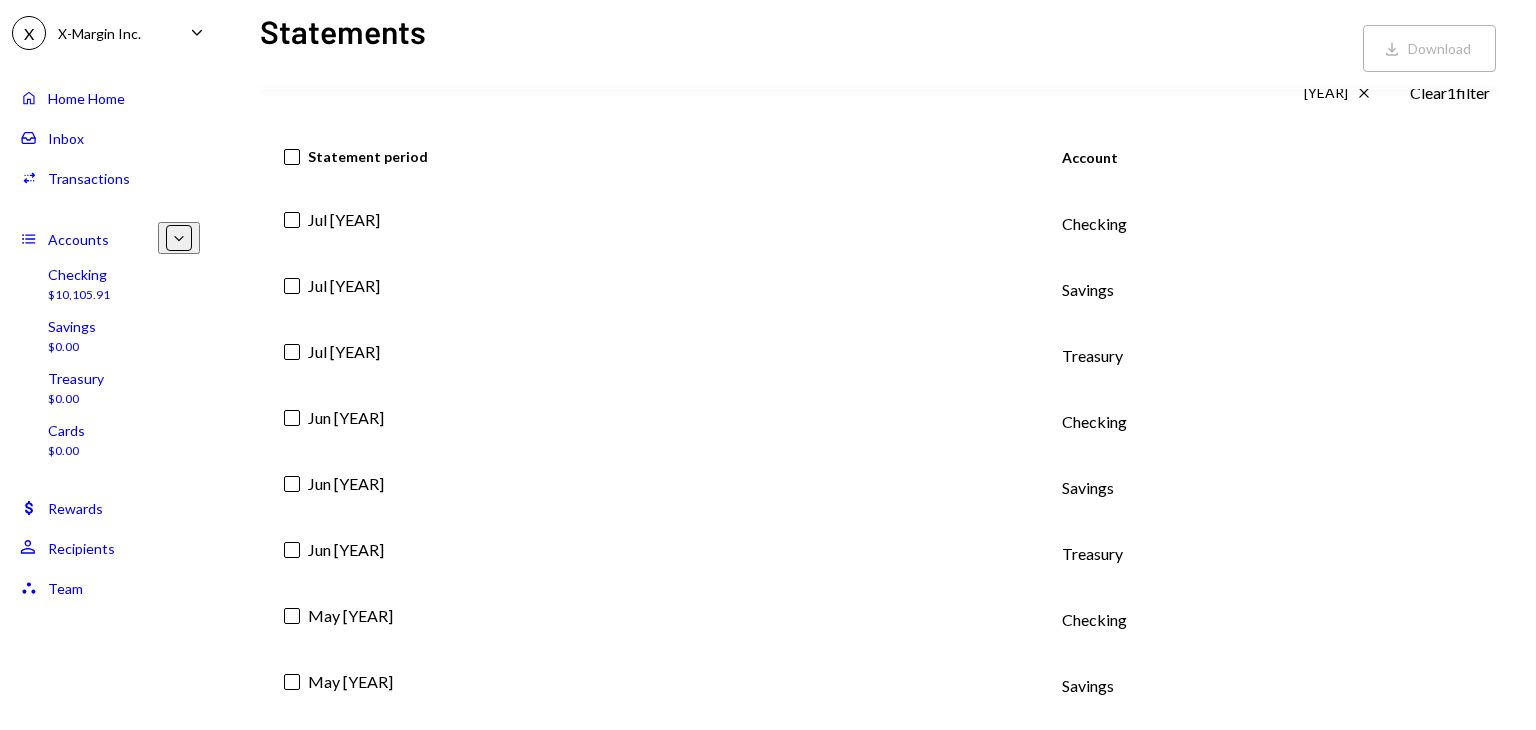 click on "Jun 2025" at bounding box center [655, 224] 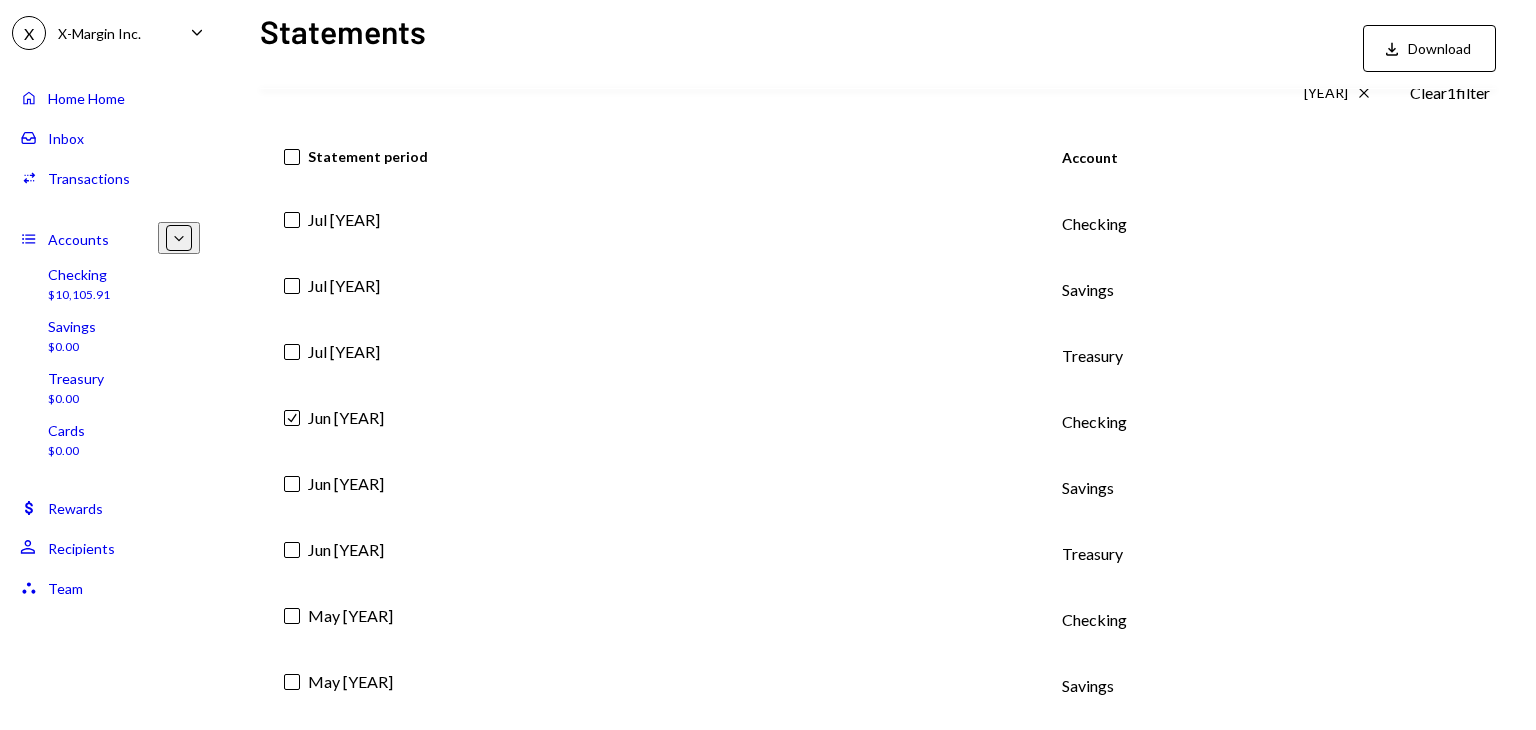 click on "Jun 2025" at bounding box center [655, 224] 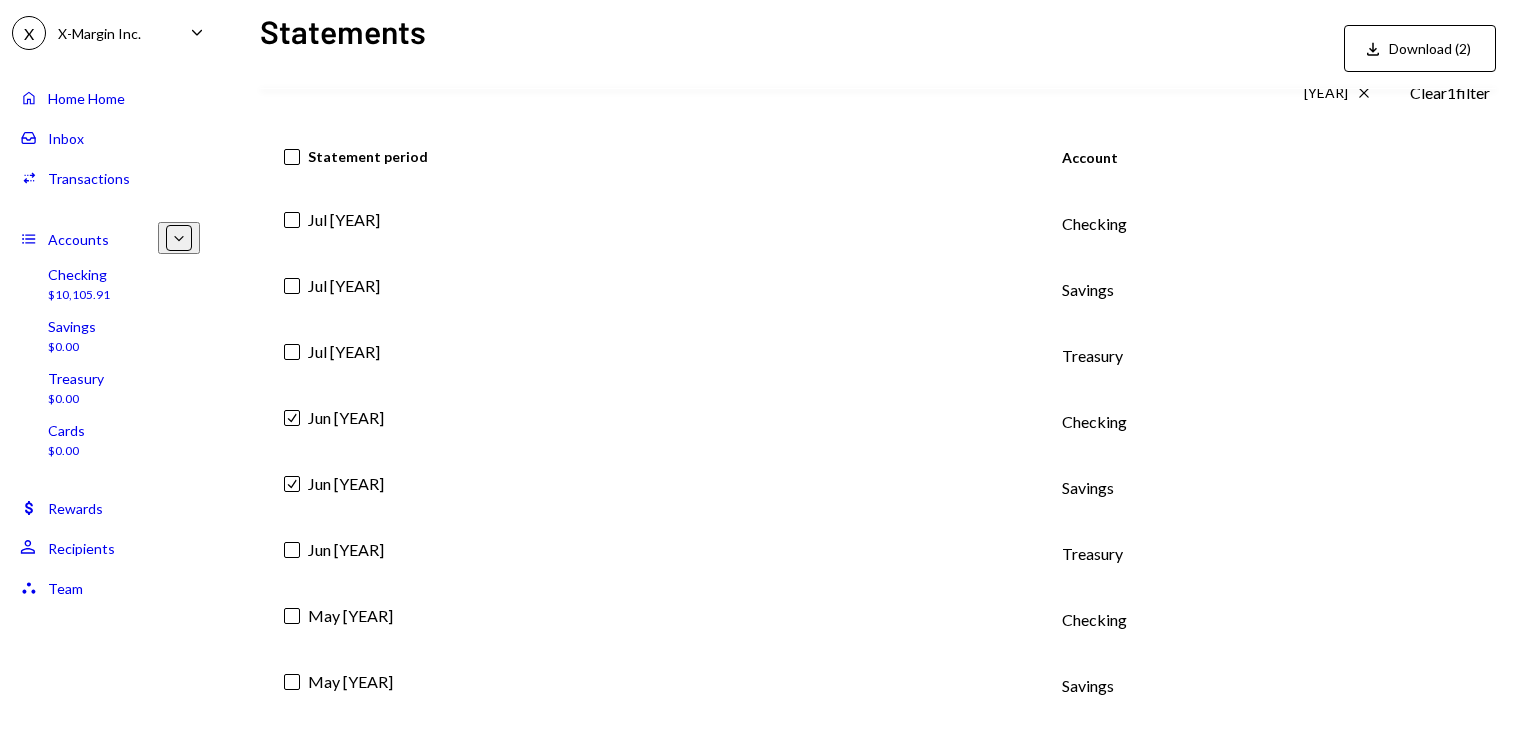 click on "Jun 2025" at bounding box center [655, 224] 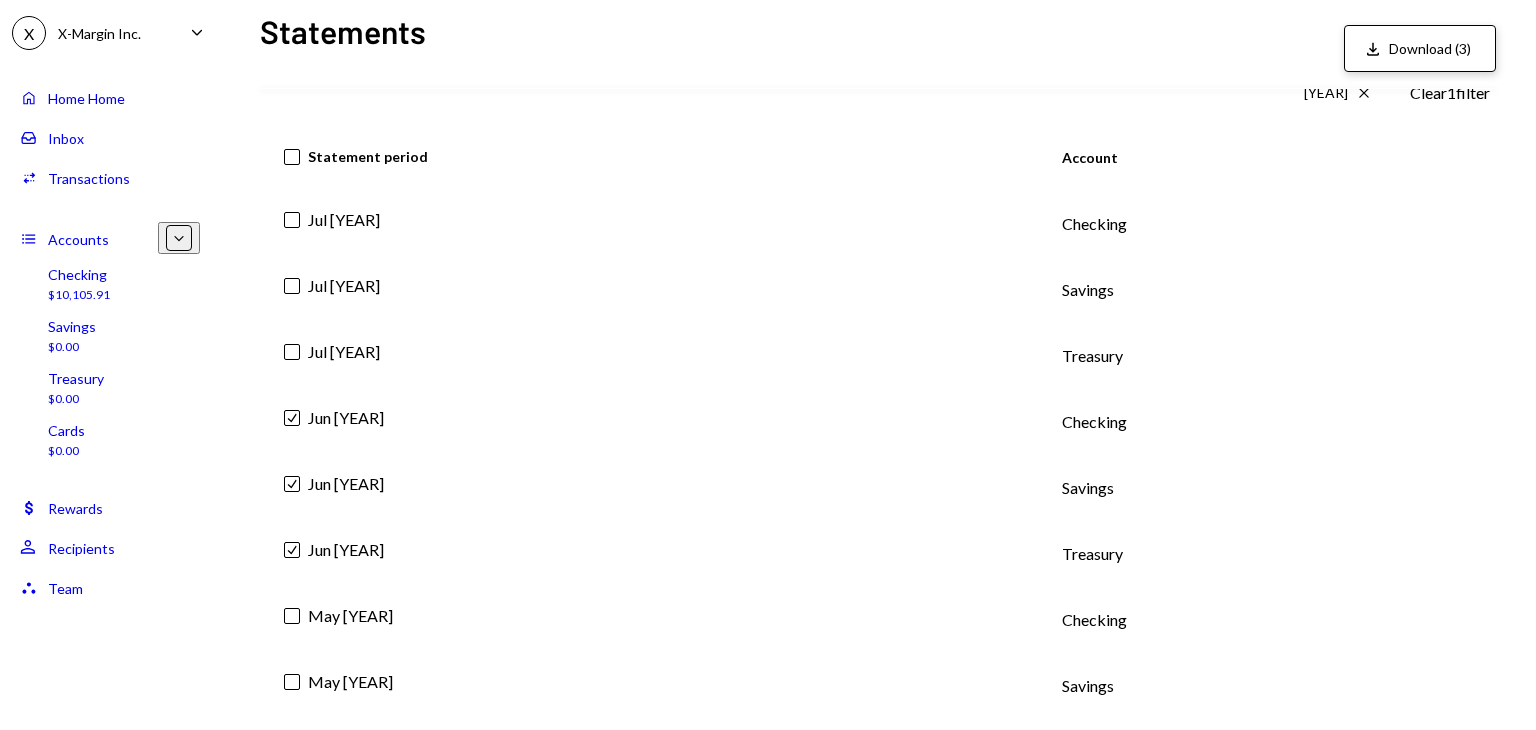 click on "Download Download   (3)" at bounding box center [1420, 48] 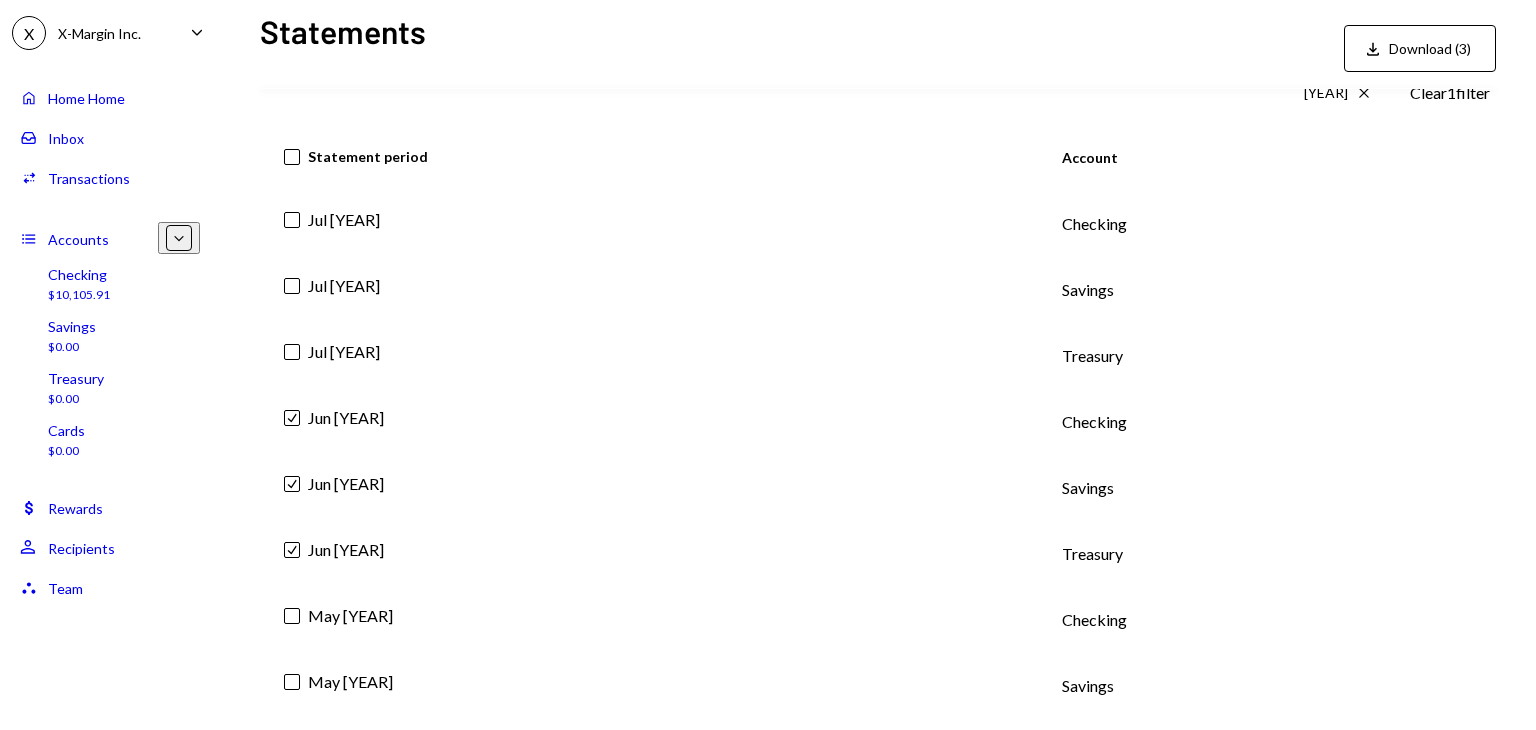 type 